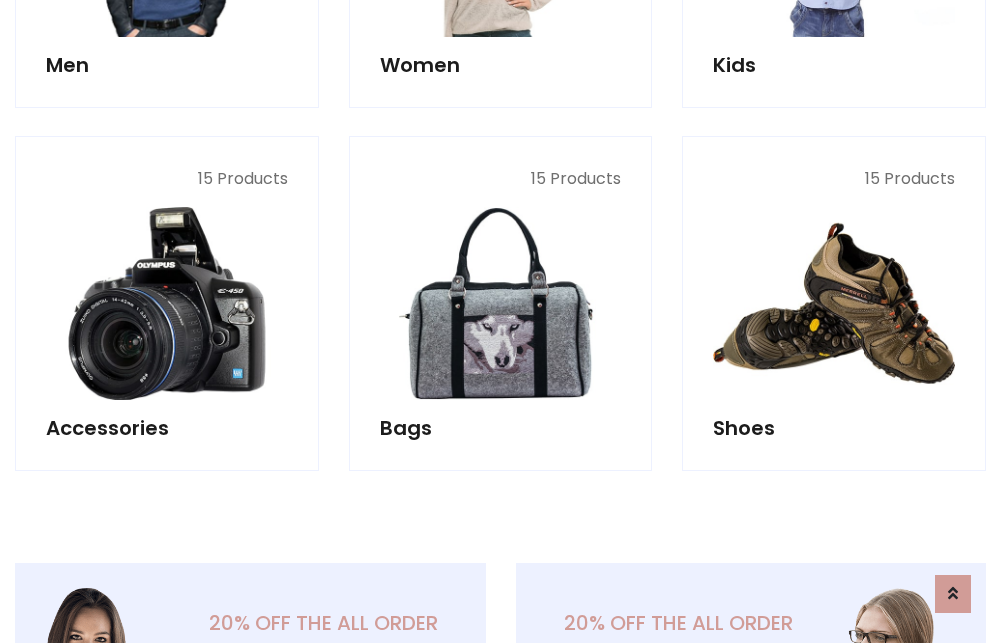scroll, scrollTop: 853, scrollLeft: 0, axis: vertical 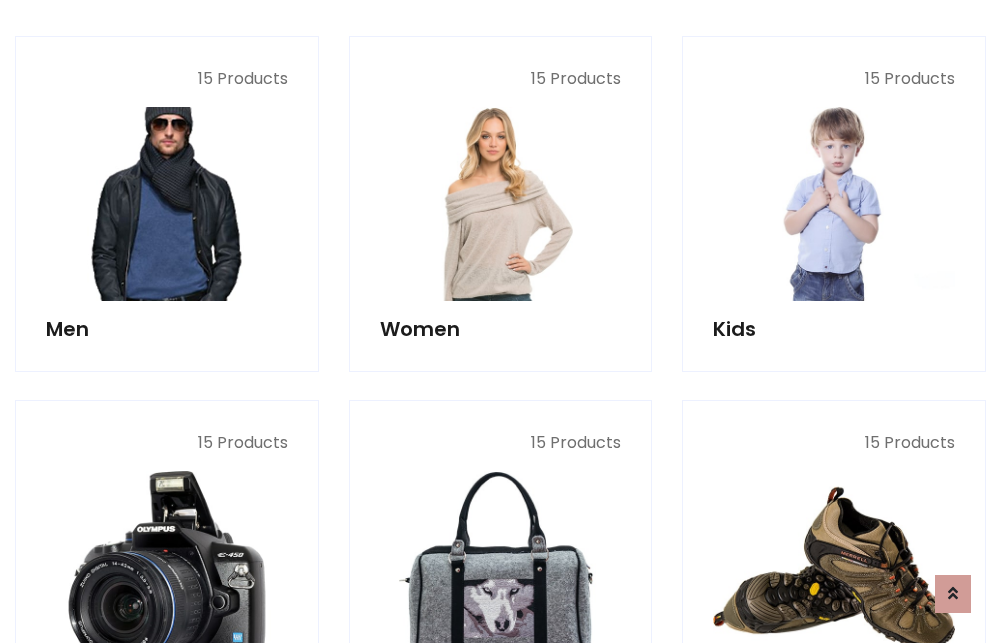 click at bounding box center [167, 204] 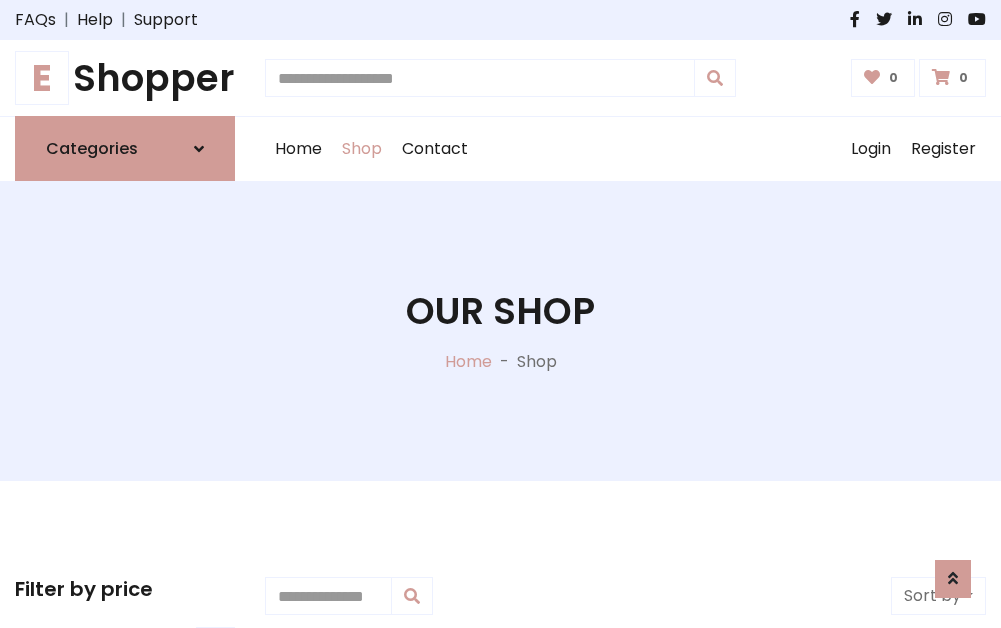 scroll, scrollTop: 807, scrollLeft: 0, axis: vertical 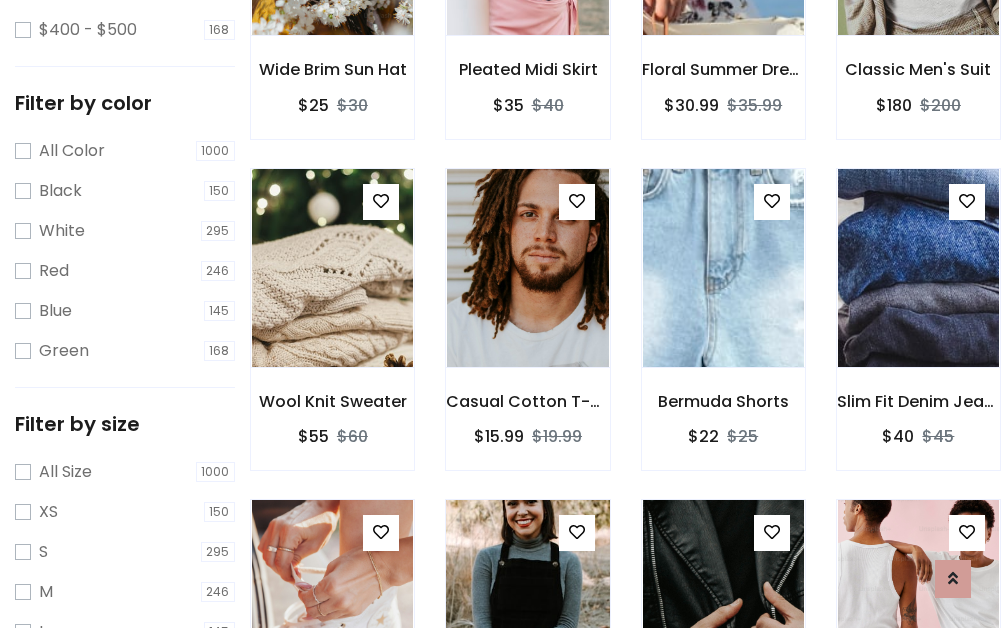 click at bounding box center (527, 599) 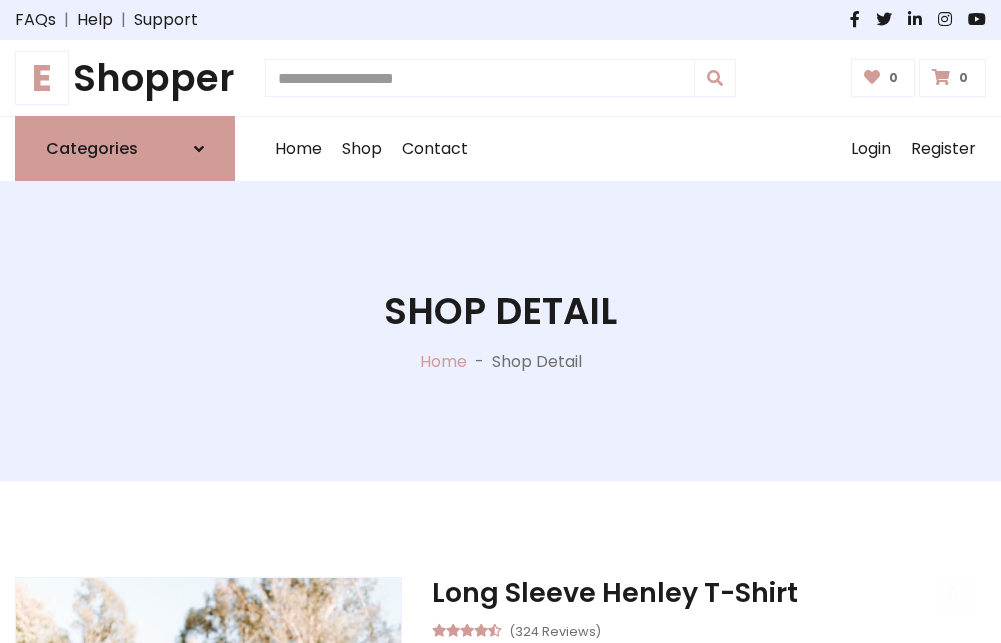 scroll, scrollTop: 143, scrollLeft: 0, axis: vertical 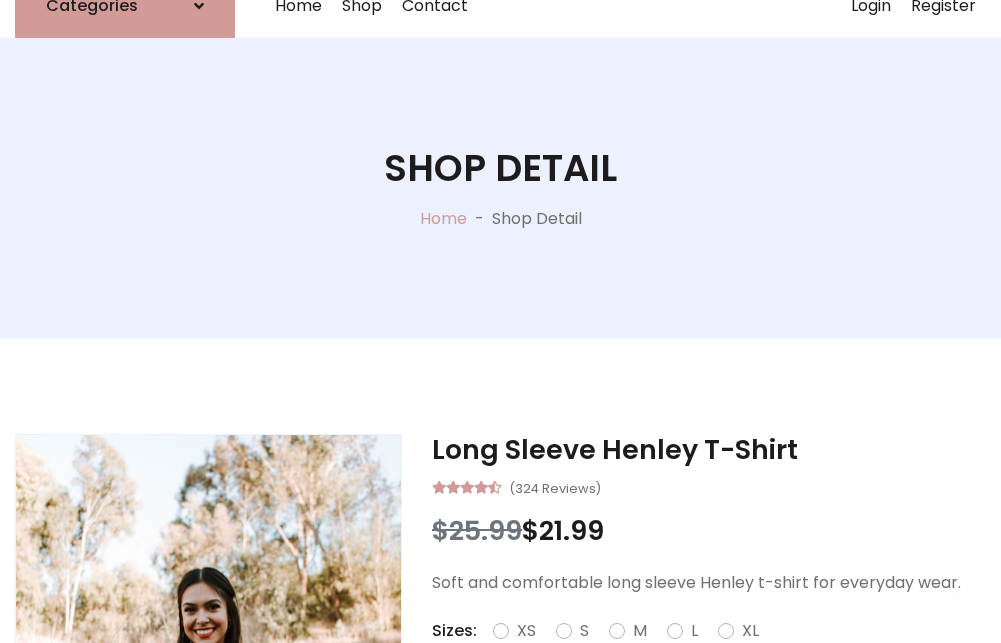 click on "M" at bounding box center (640, 631) 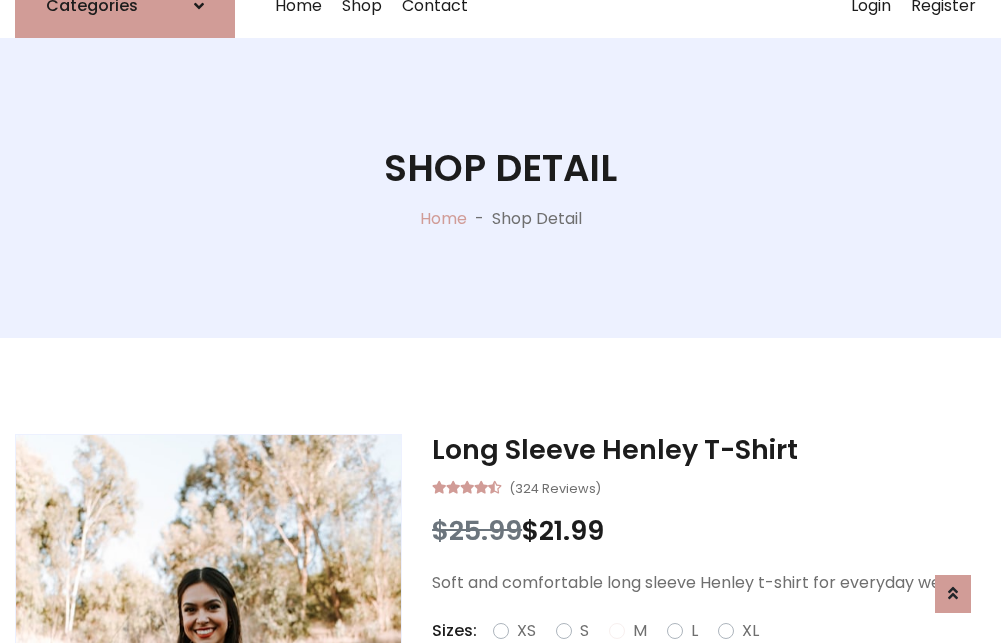 scroll, scrollTop: 167, scrollLeft: 0, axis: vertical 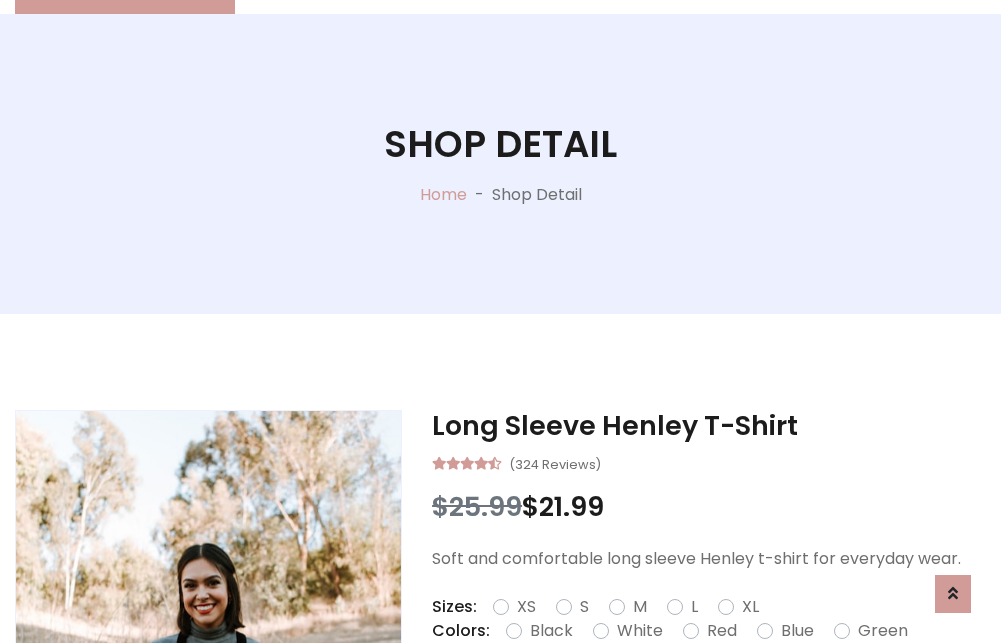click on "Red" at bounding box center (722, 631) 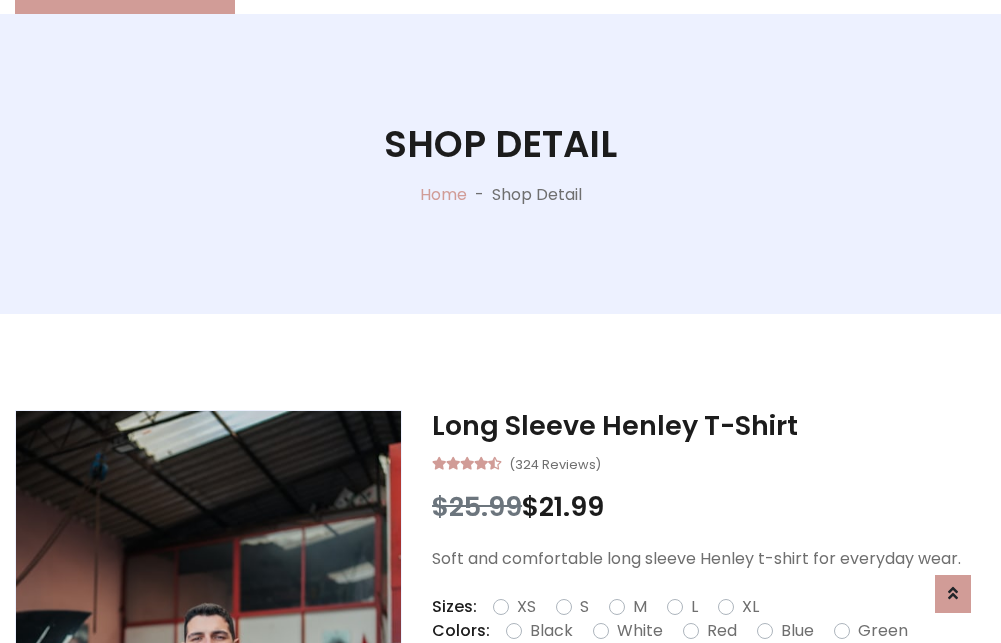 click on "Add To Cart" at bounding box center [653, 694] 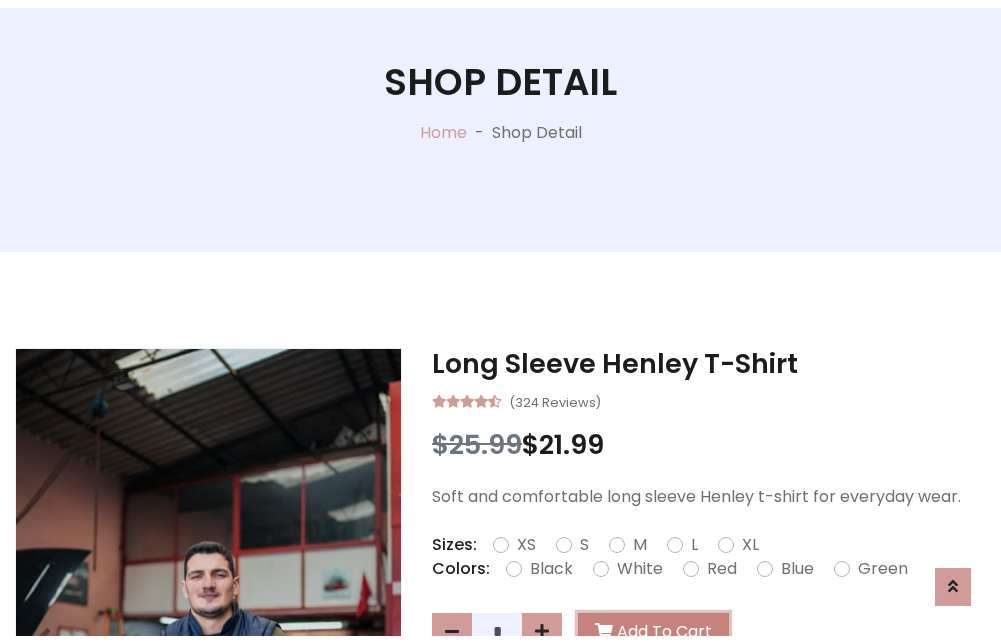 scroll, scrollTop: 0, scrollLeft: 0, axis: both 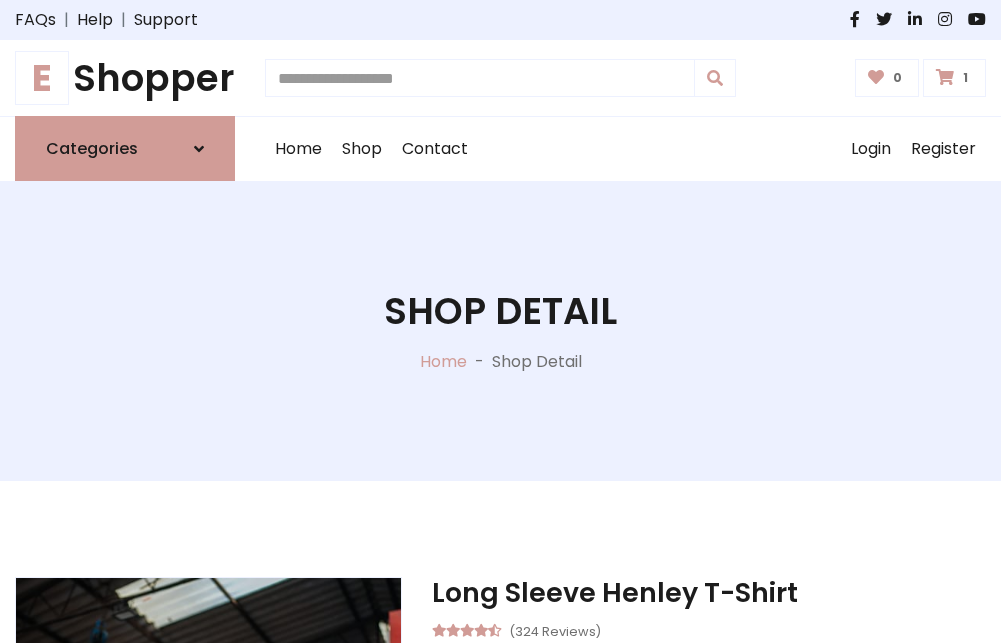 click at bounding box center [945, 77] 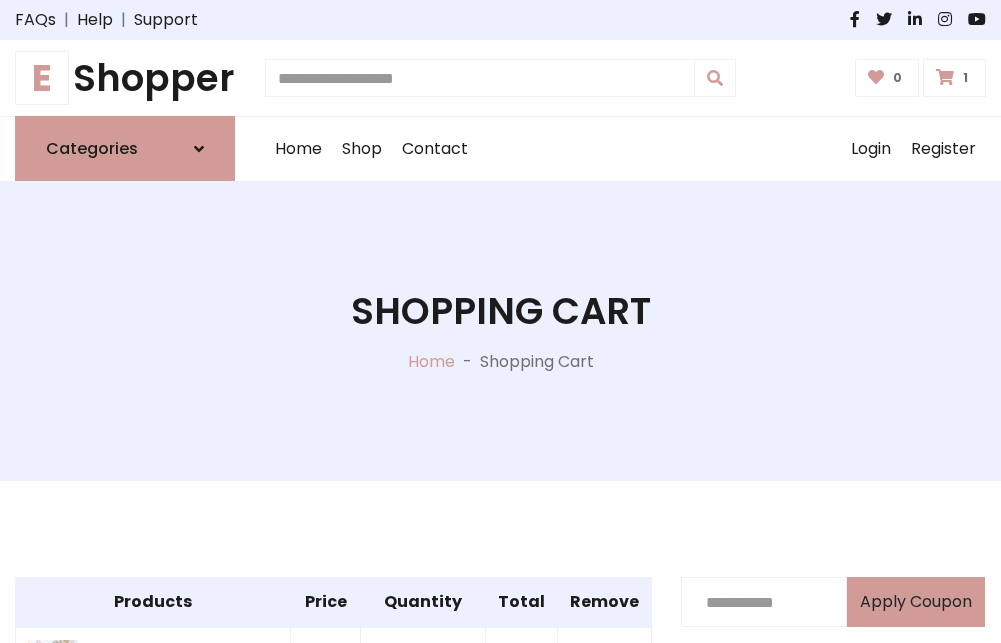 scroll, scrollTop: 474, scrollLeft: 0, axis: vertical 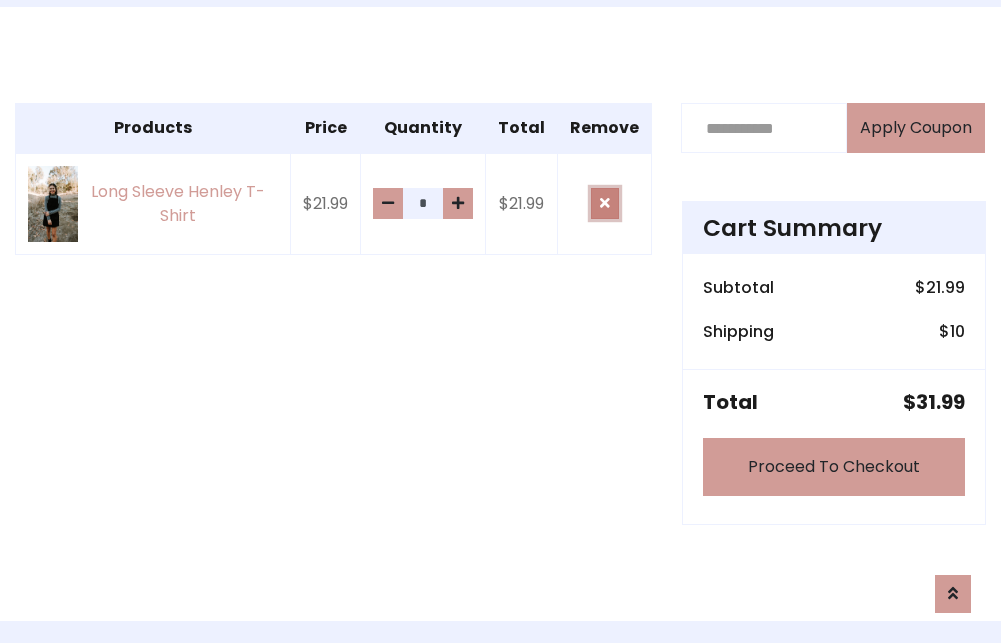 click at bounding box center [605, 203] 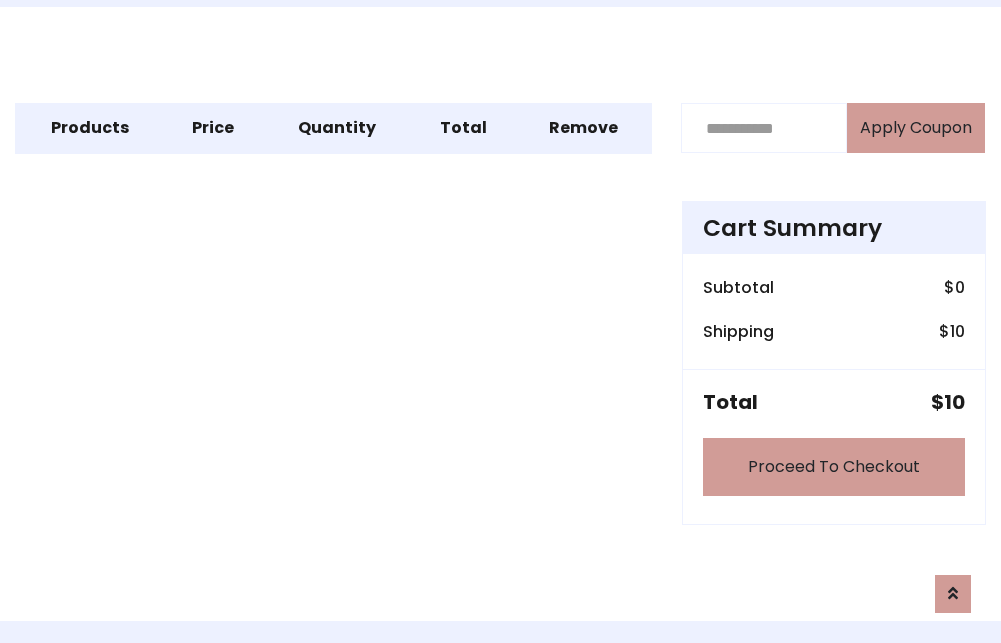 scroll, scrollTop: 247, scrollLeft: 0, axis: vertical 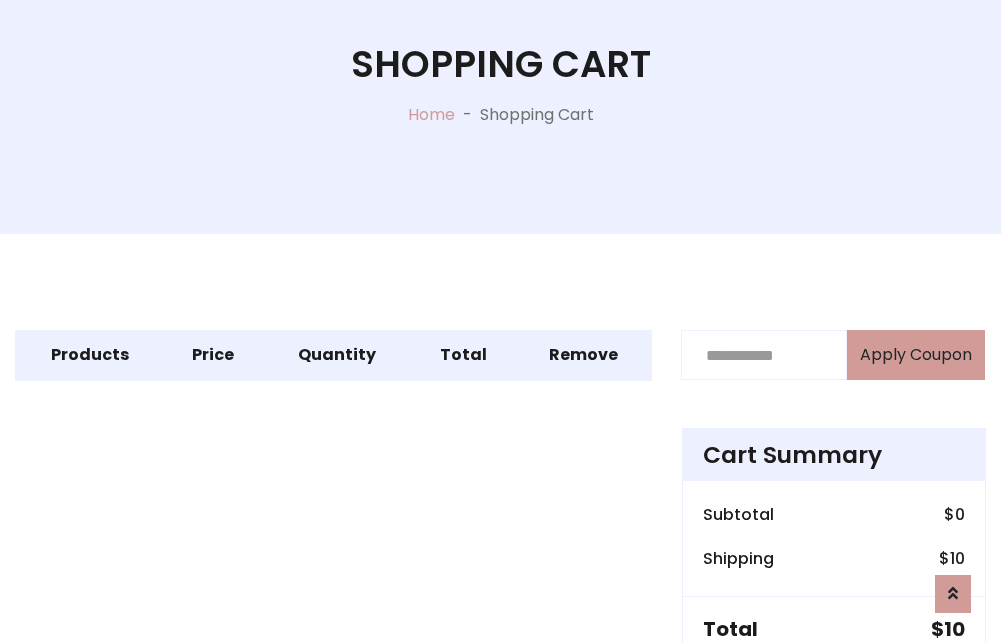 click on "Proceed To Checkout" at bounding box center [834, 694] 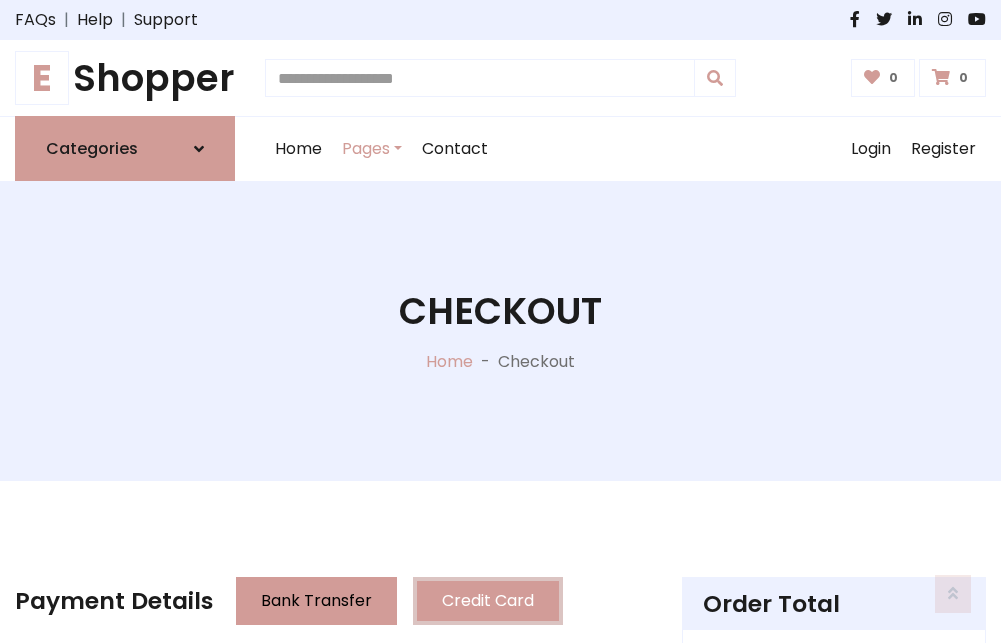 scroll, scrollTop: 137, scrollLeft: 0, axis: vertical 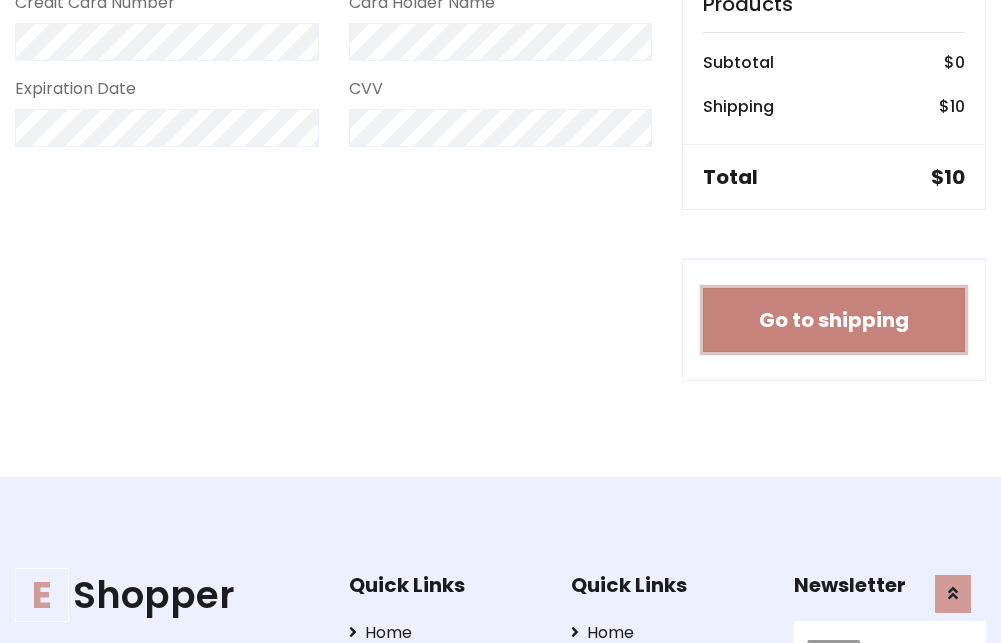 click on "Go to shipping" at bounding box center [834, 320] 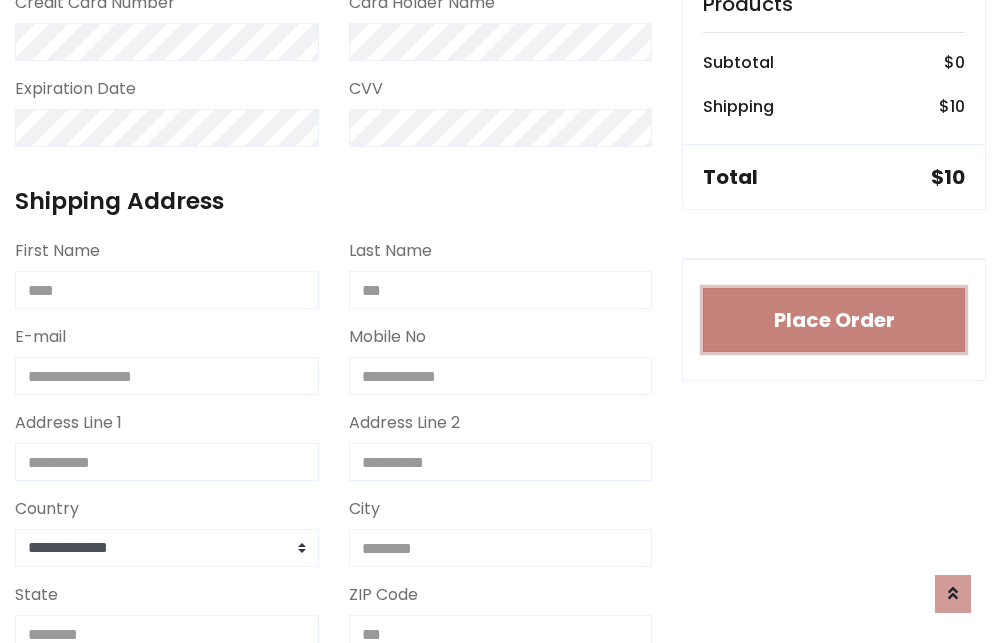 type 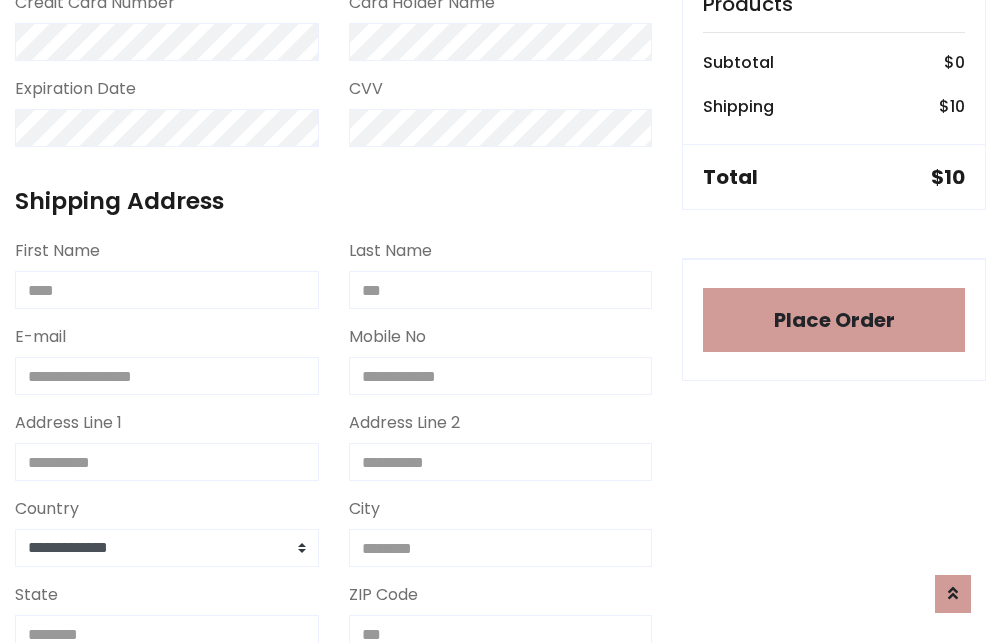 scroll, scrollTop: 1196, scrollLeft: 0, axis: vertical 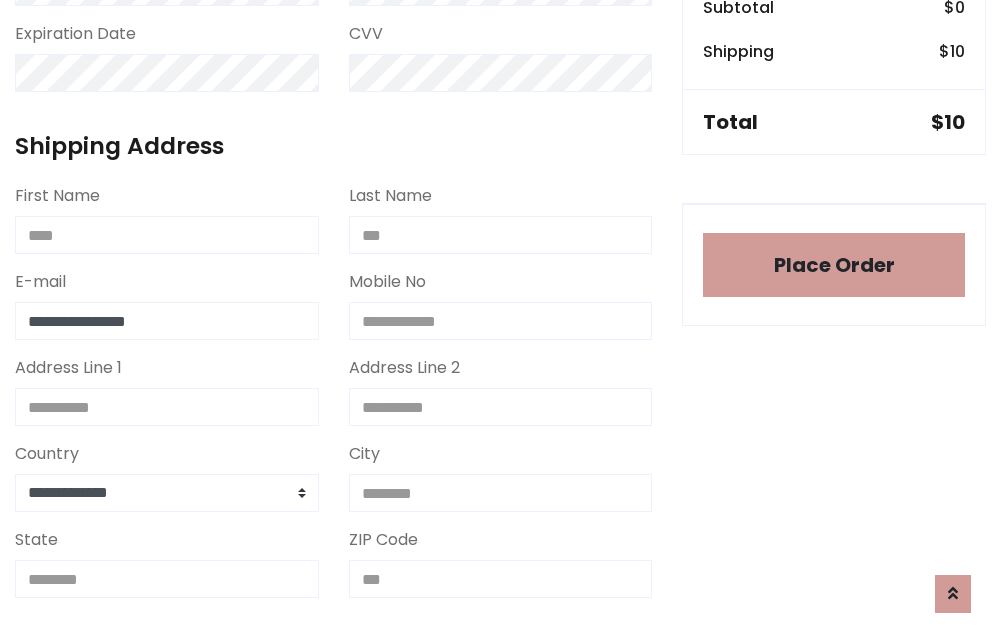 type on "**********" 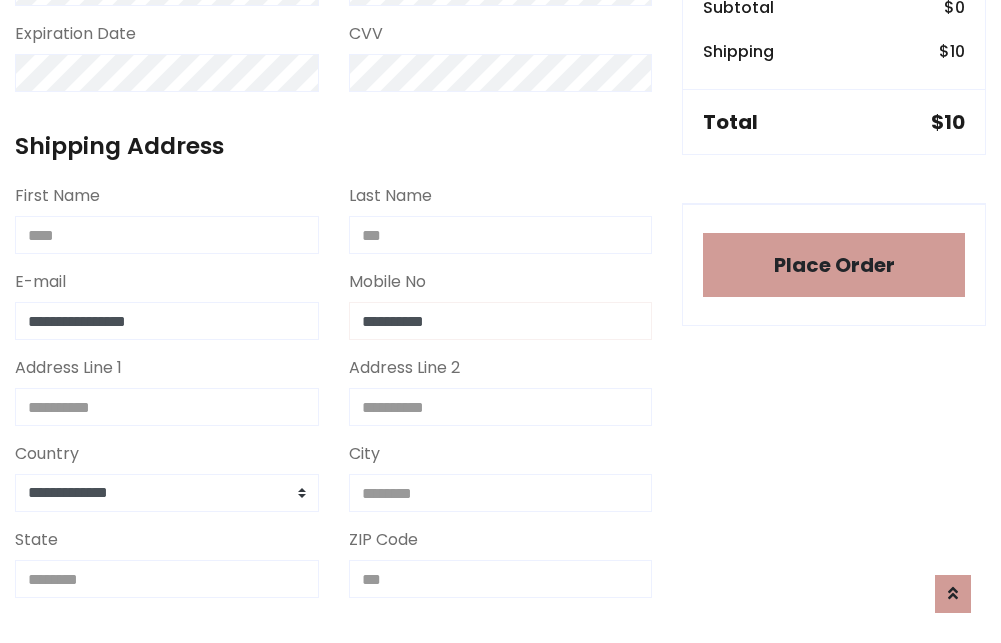 type on "**********" 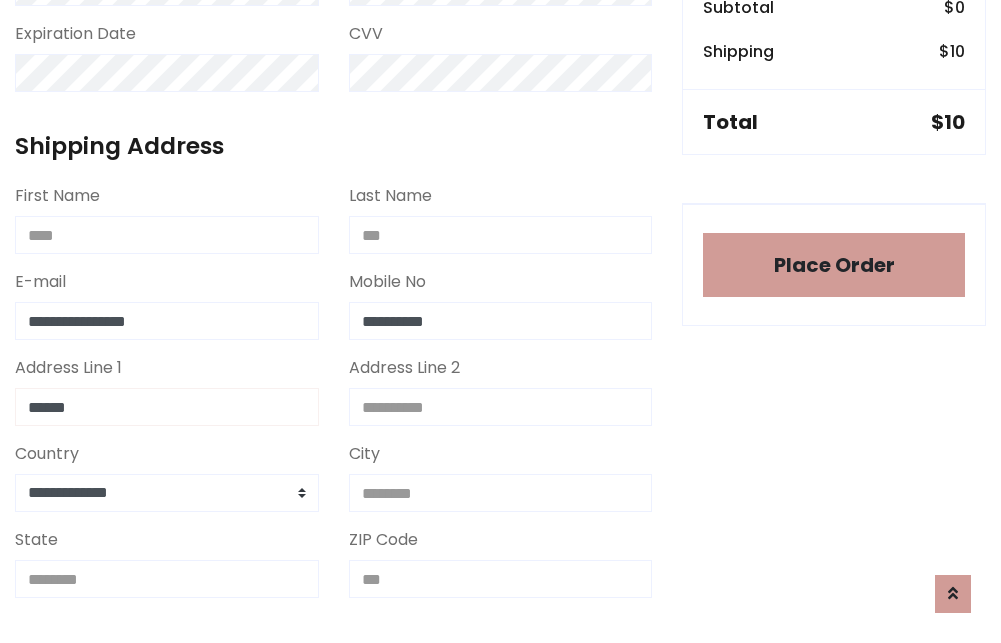 type on "******" 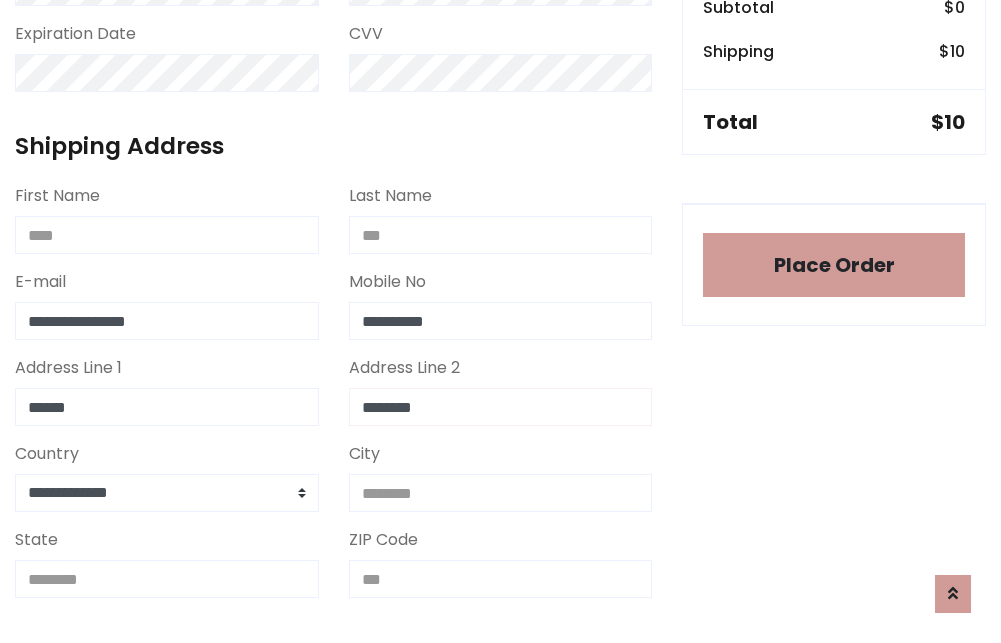 type on "********" 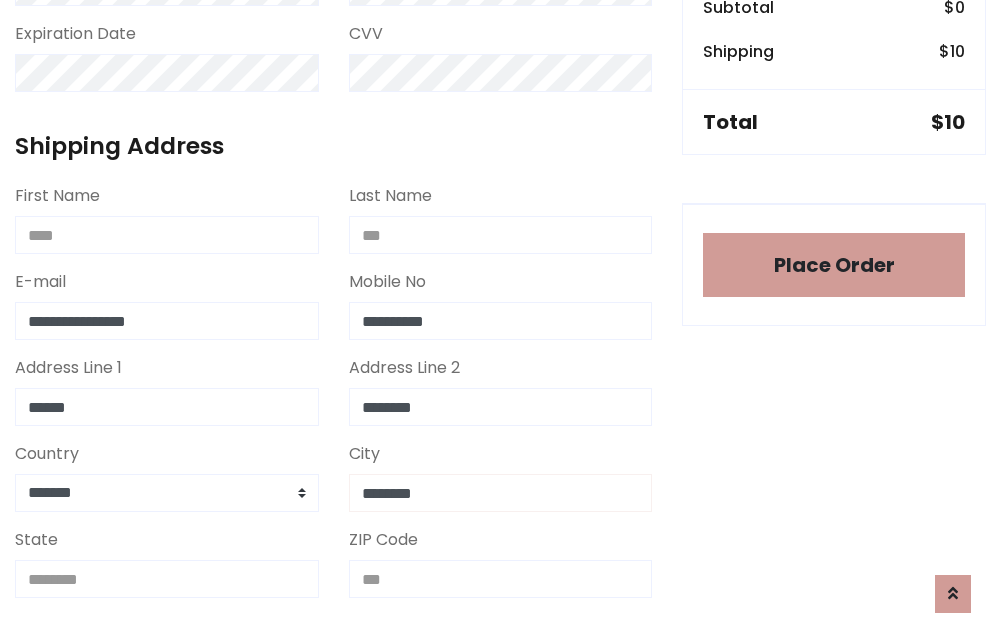 type on "********" 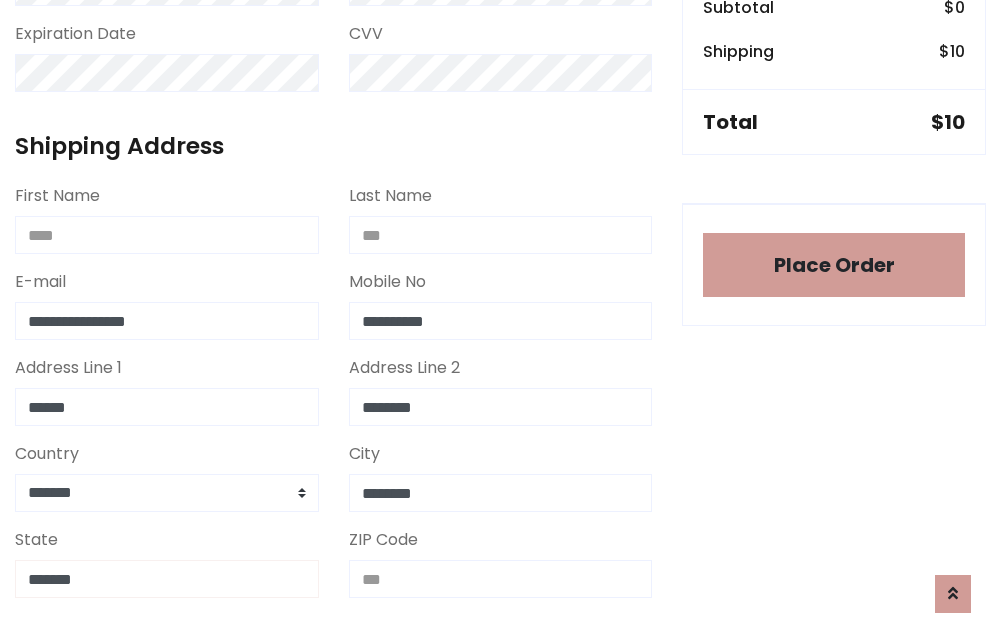 type on "*******" 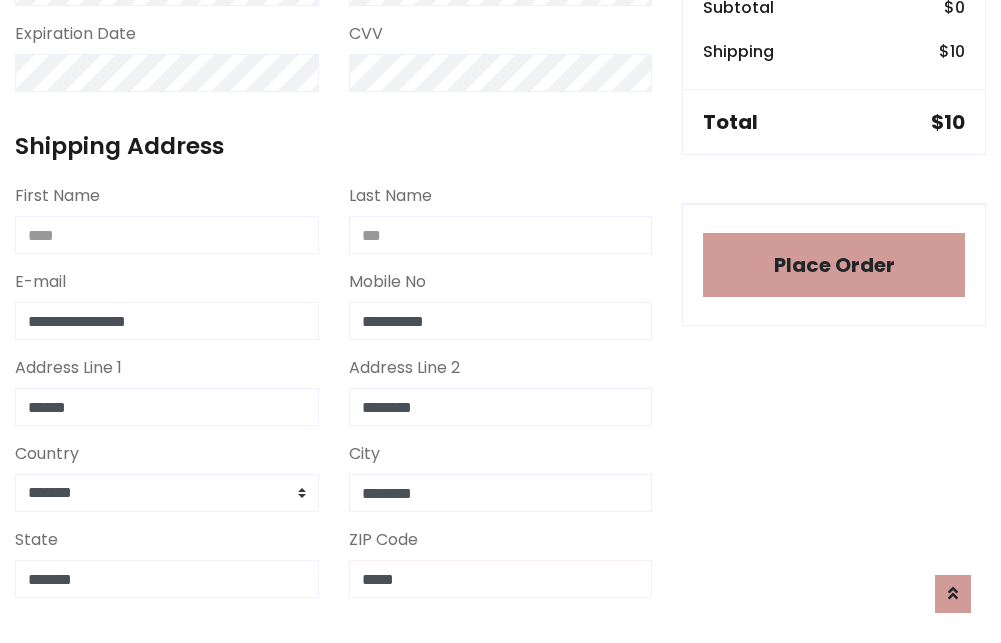 scroll, scrollTop: 403, scrollLeft: 0, axis: vertical 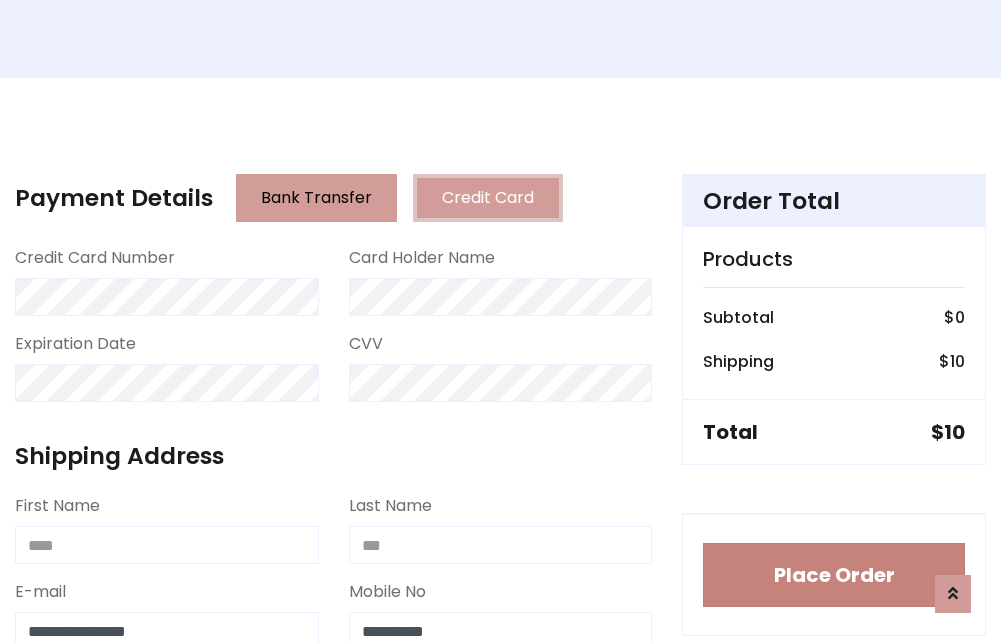 type on "*****" 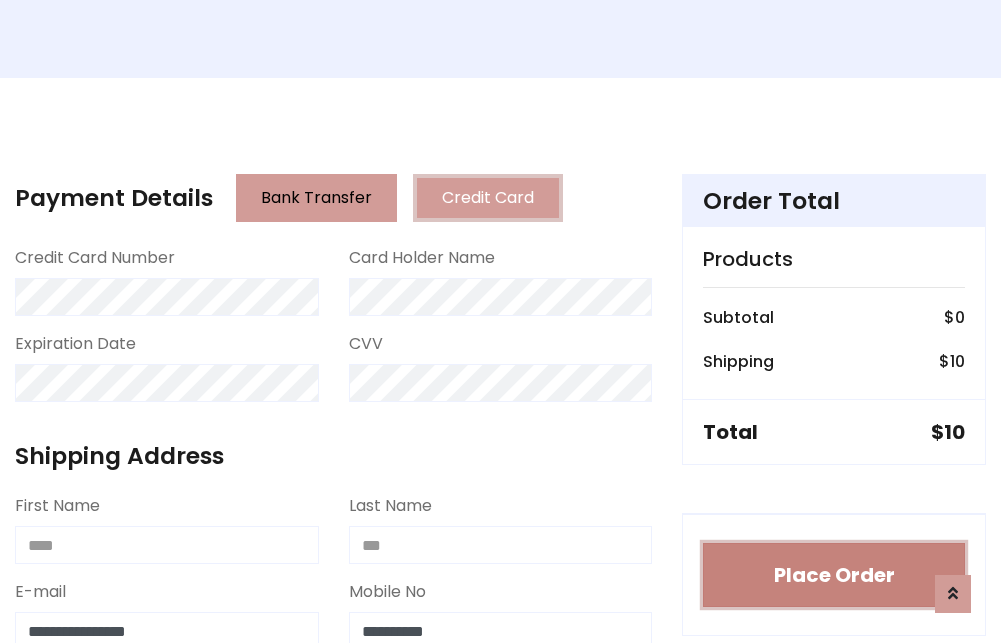 click on "Place Order" at bounding box center (834, 575) 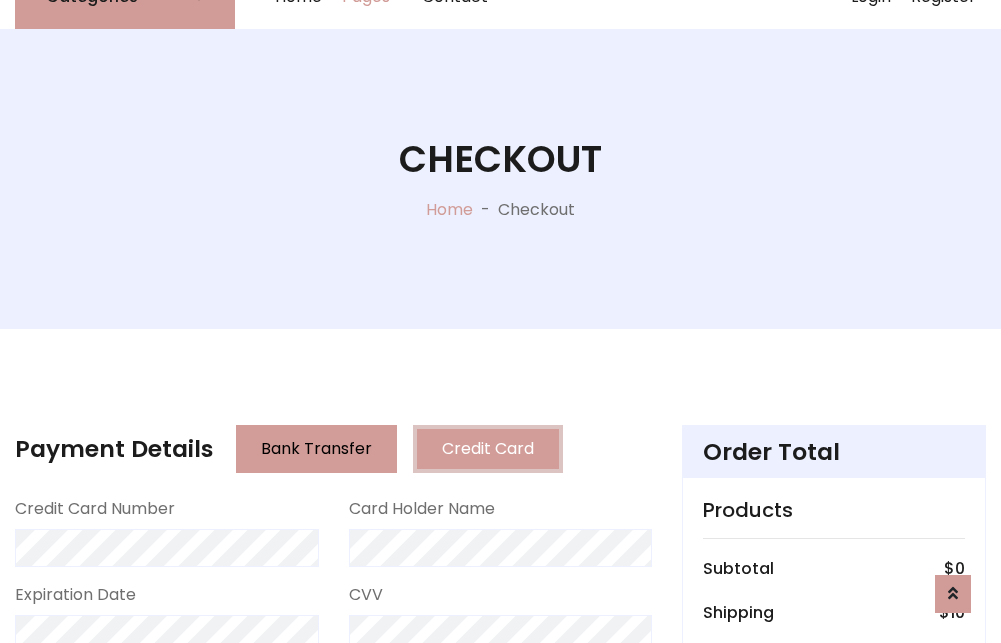 scroll, scrollTop: 0, scrollLeft: 0, axis: both 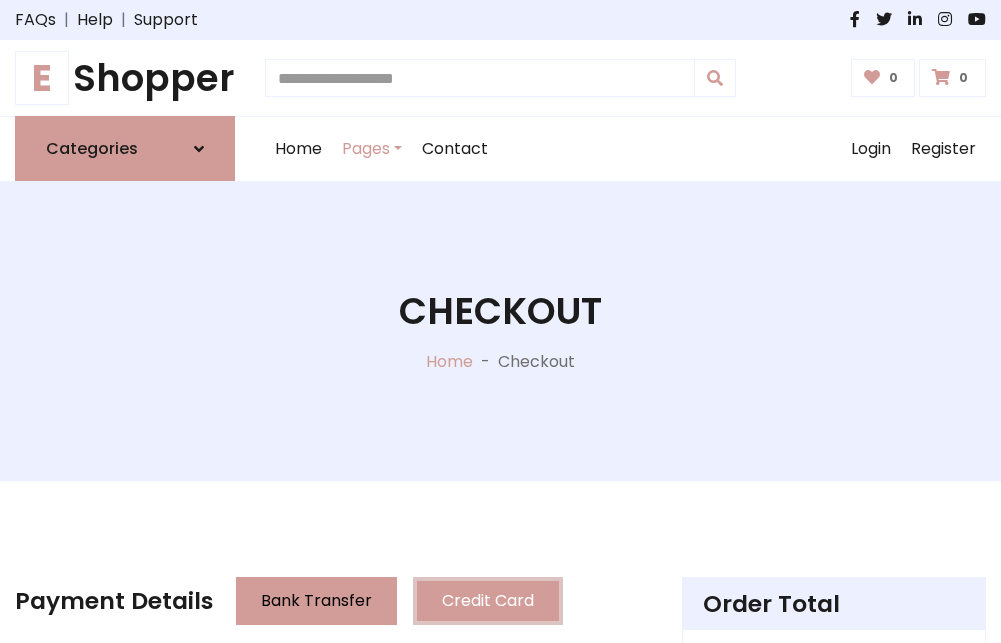 click on "E Shopper" at bounding box center (125, 78) 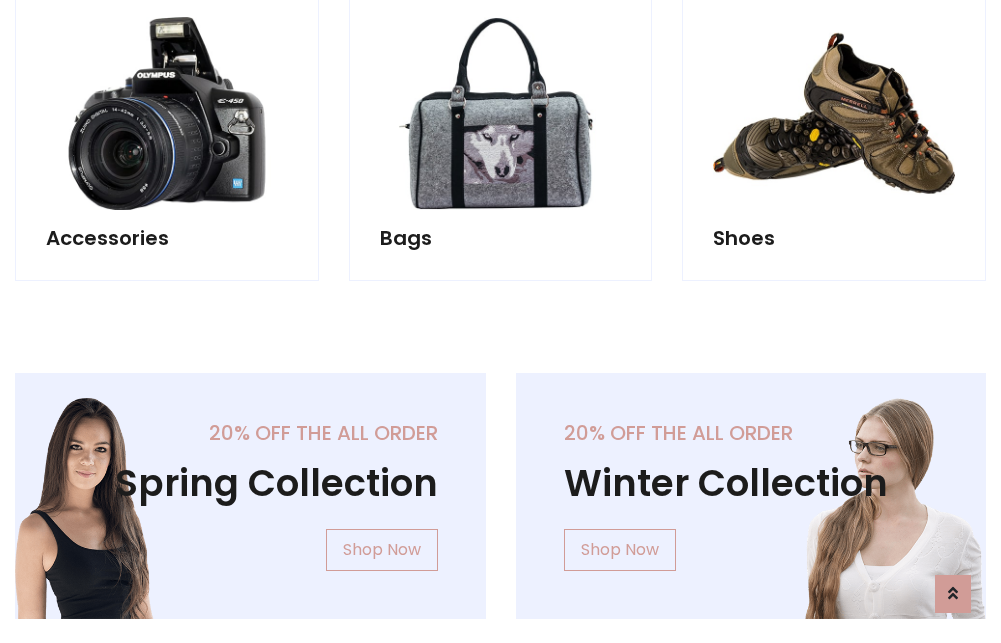 scroll, scrollTop: 770, scrollLeft: 0, axis: vertical 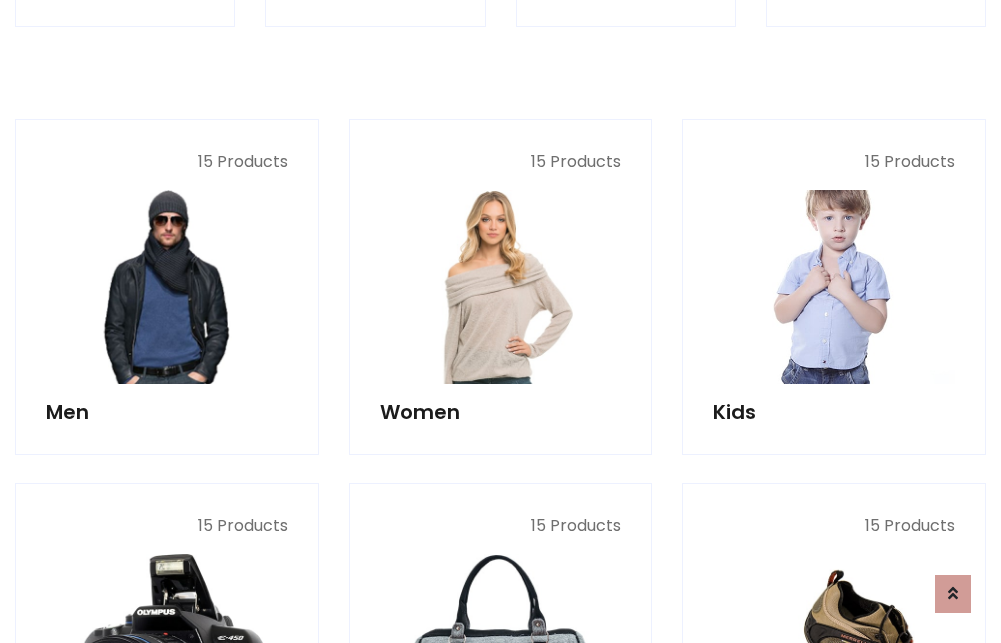 click at bounding box center [834, 287] 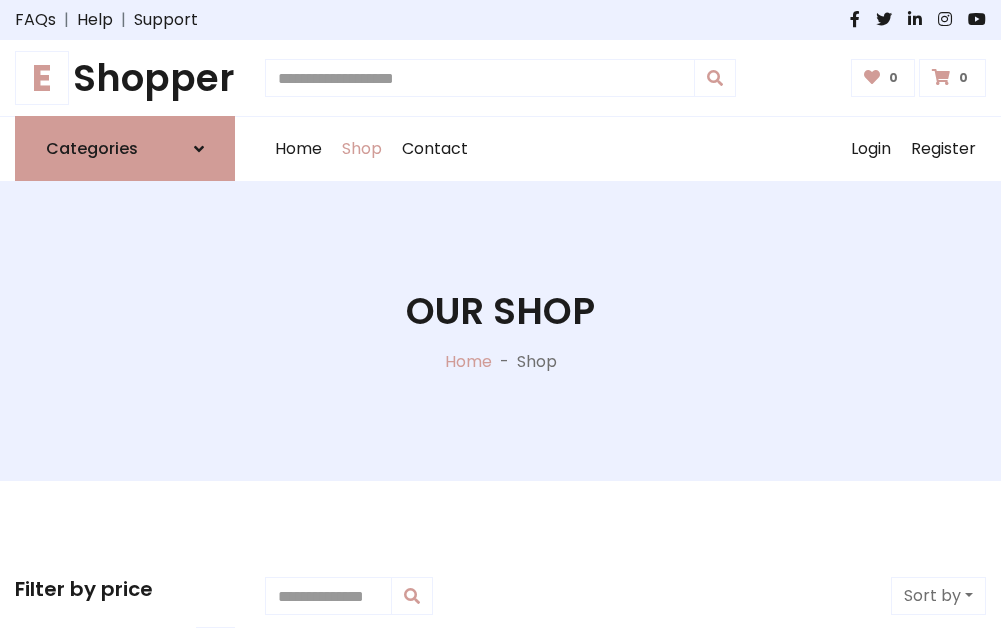 scroll, scrollTop: 549, scrollLeft: 0, axis: vertical 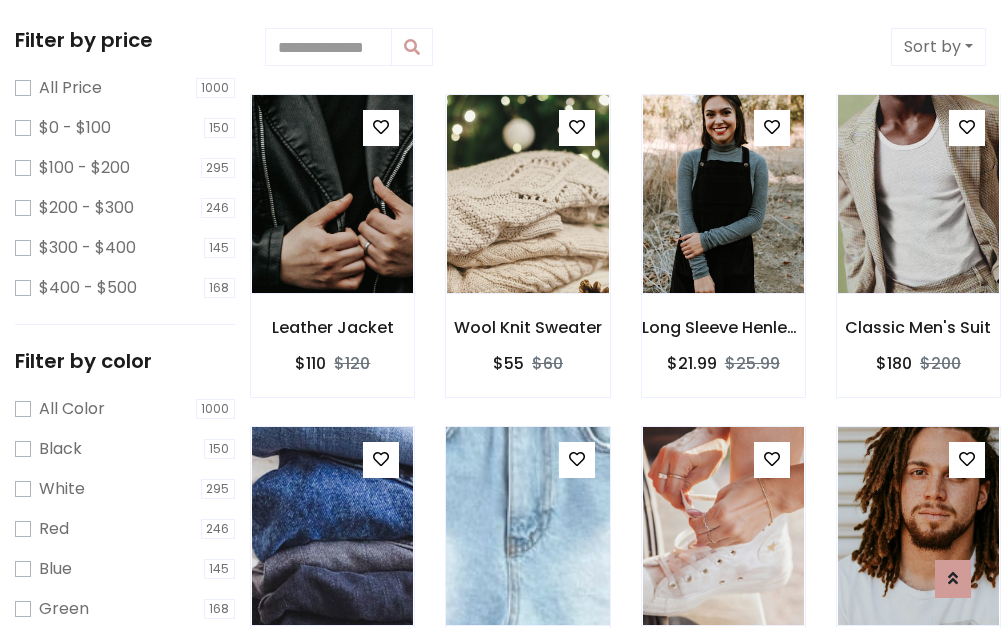 click at bounding box center [381, 127] 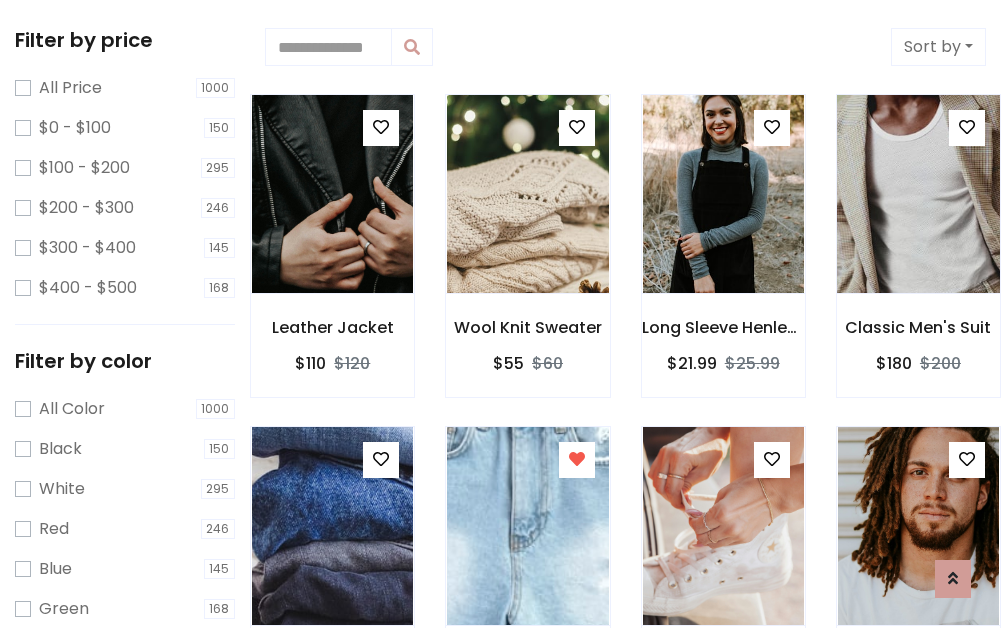 click at bounding box center (918, 194) 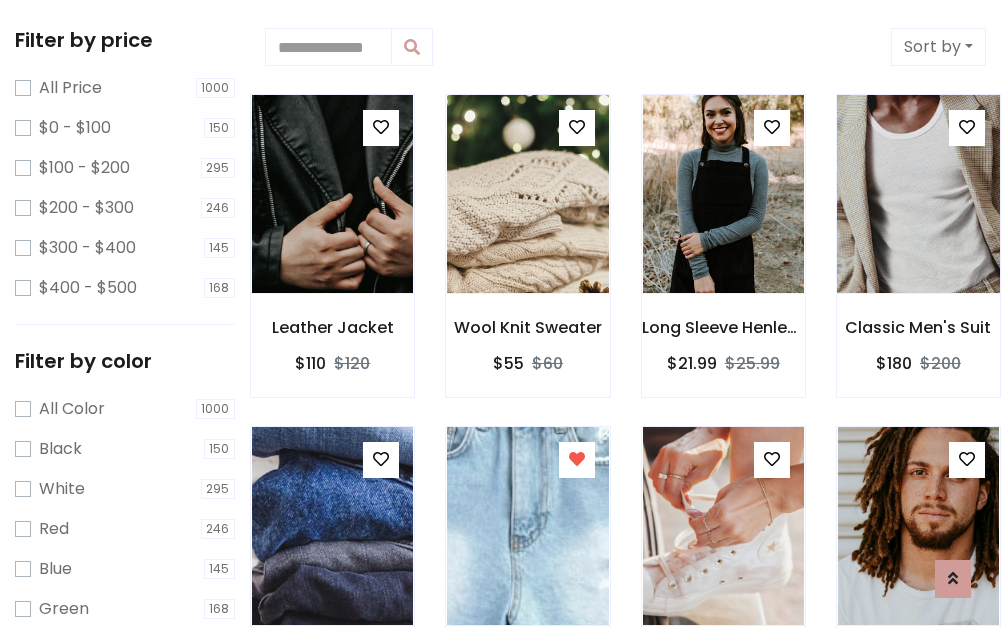 scroll, scrollTop: 547, scrollLeft: 0, axis: vertical 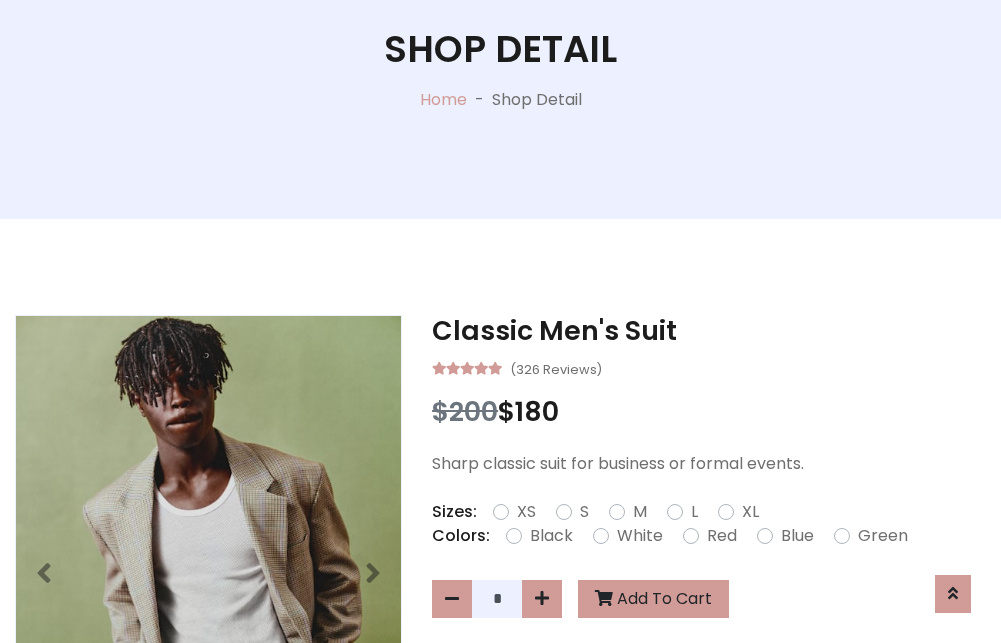 click on "XL" at bounding box center [750, 512] 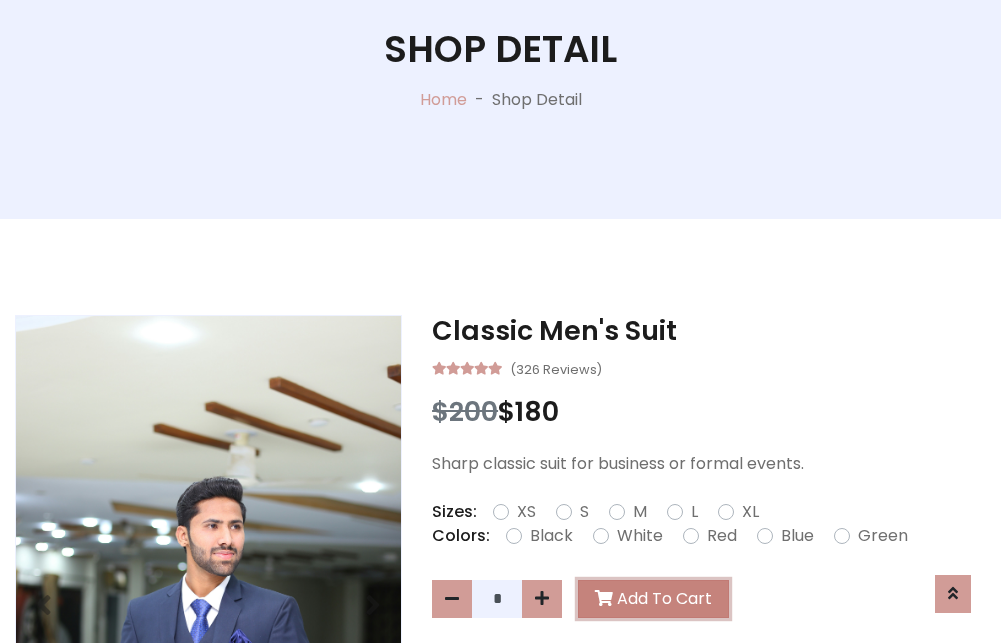 click on "Add To Cart" at bounding box center (653, 599) 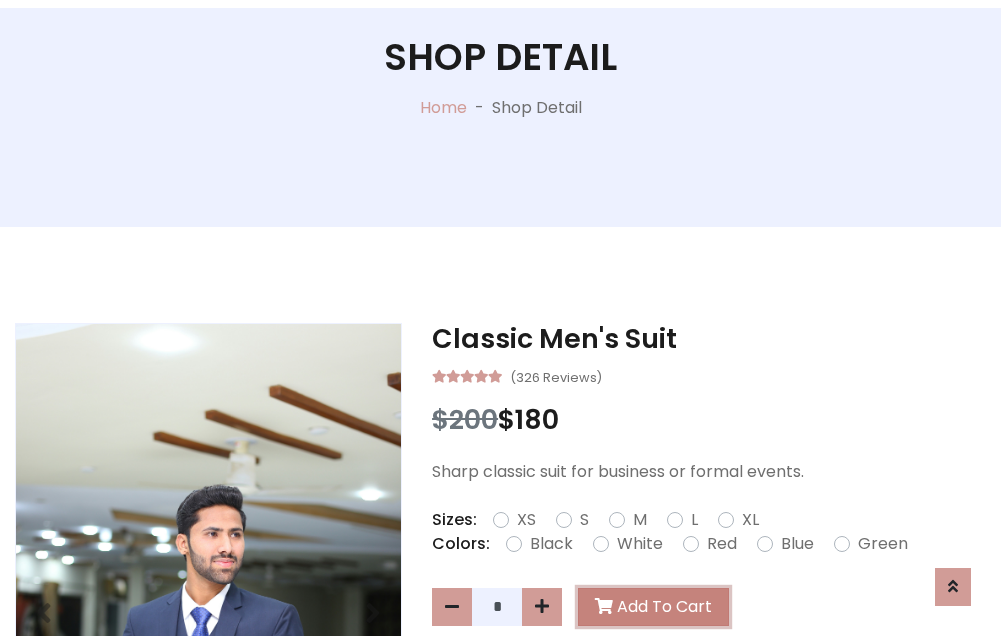 scroll, scrollTop: 0, scrollLeft: 0, axis: both 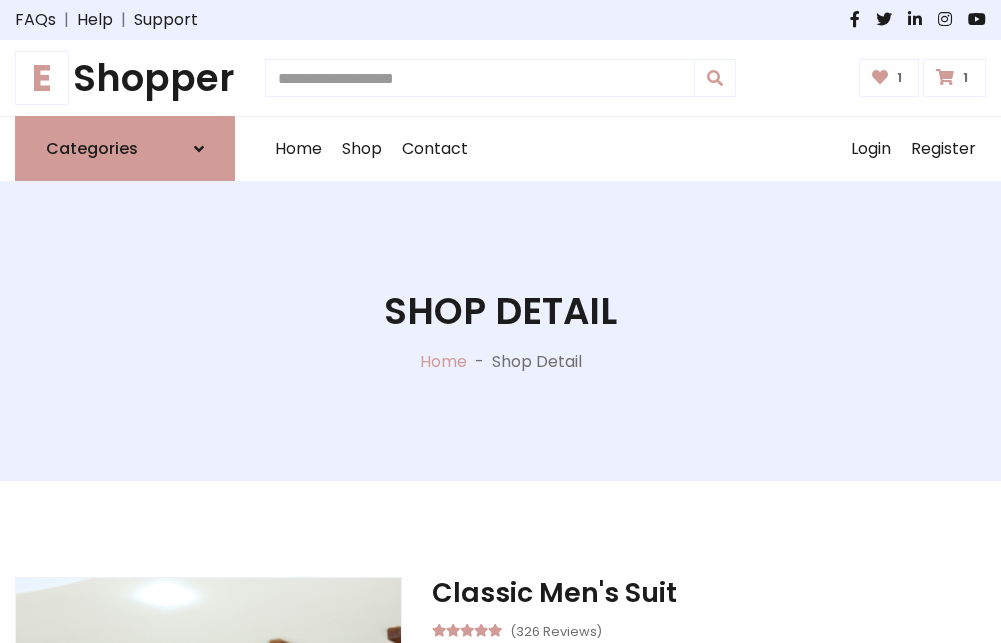 click at bounding box center (945, 77) 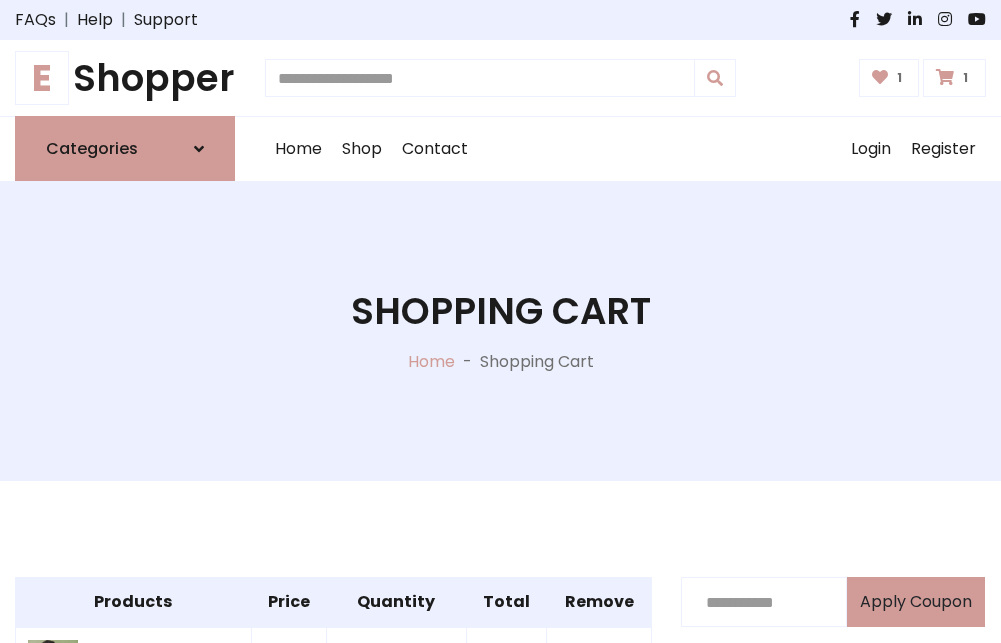 scroll, scrollTop: 570, scrollLeft: 0, axis: vertical 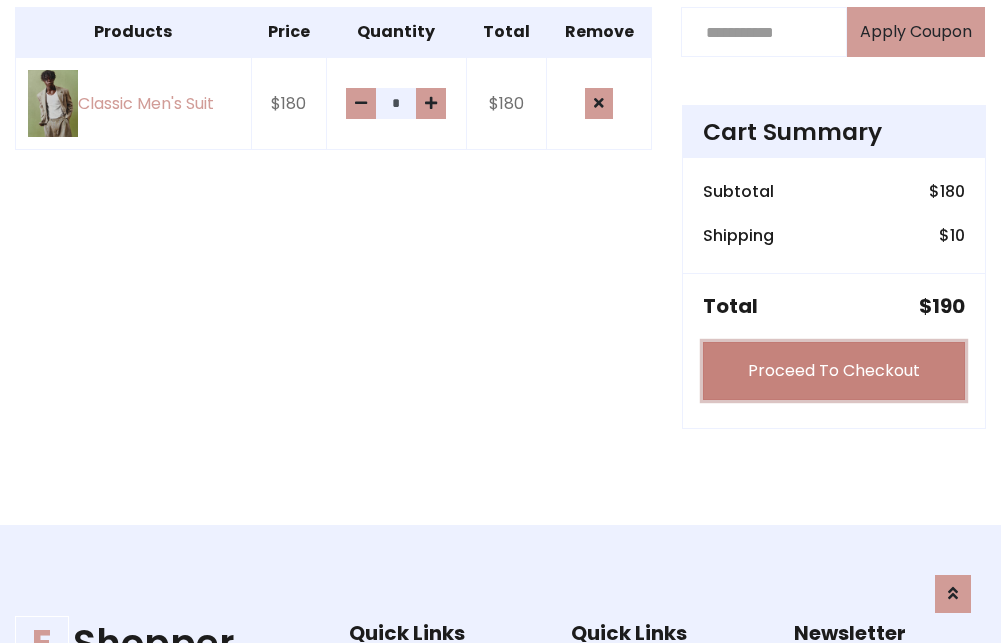 click on "Proceed To Checkout" at bounding box center [834, 371] 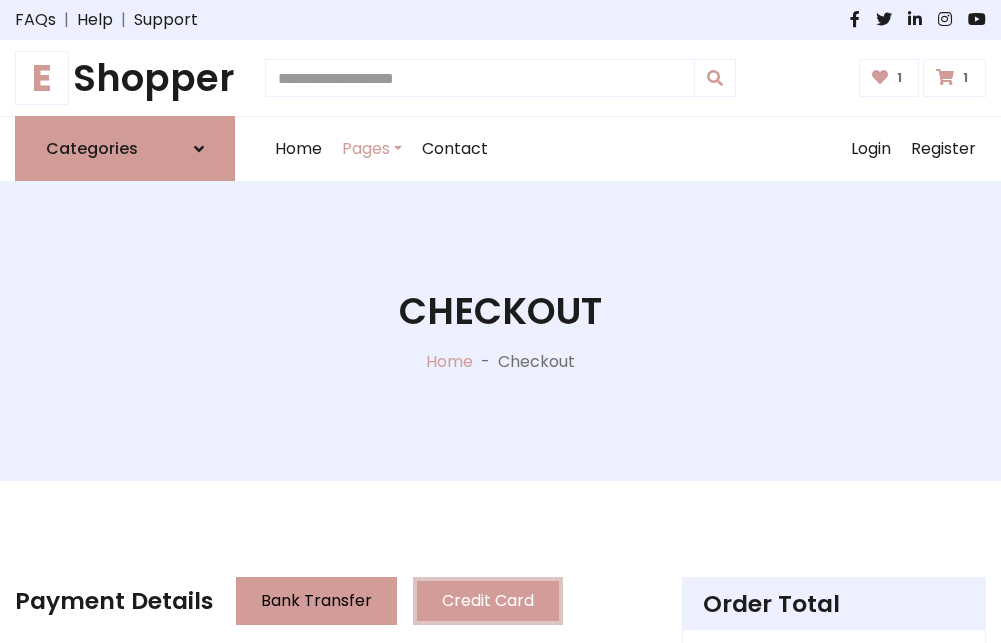 scroll, scrollTop: 201, scrollLeft: 0, axis: vertical 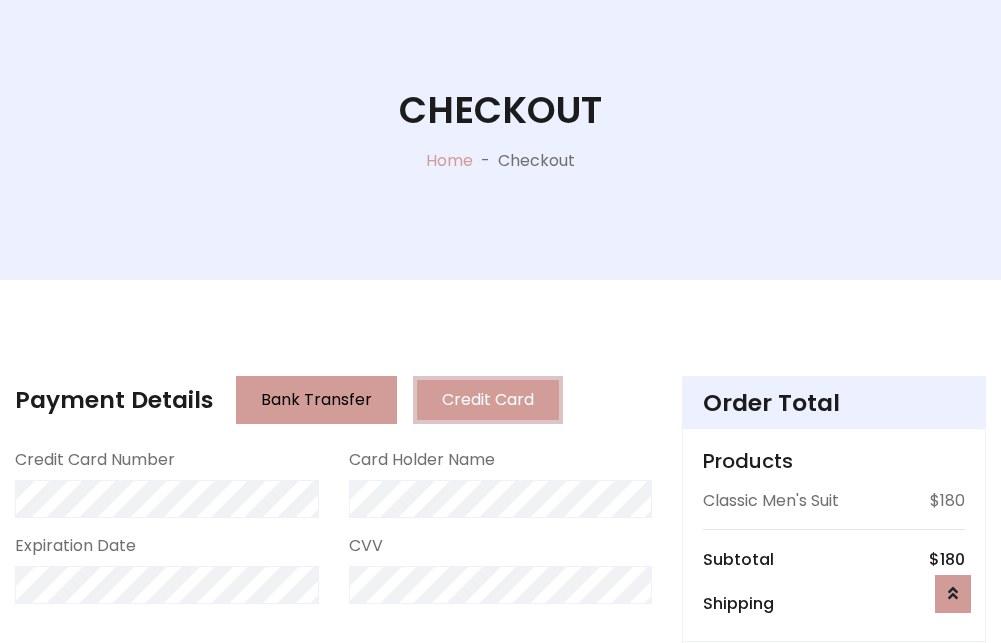 click on "Go to shipping" at bounding box center (834, 817) 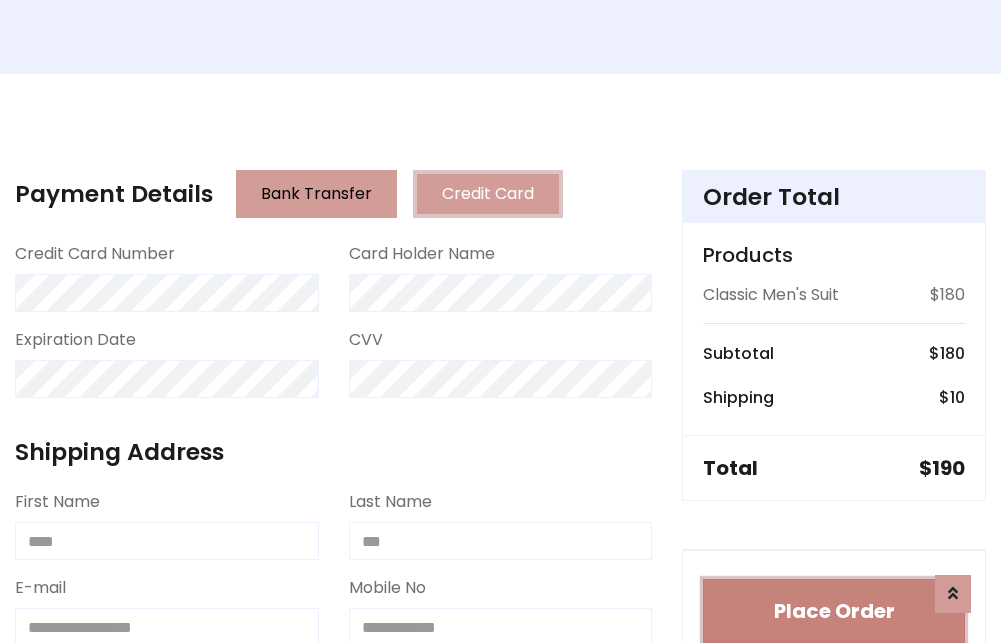 type 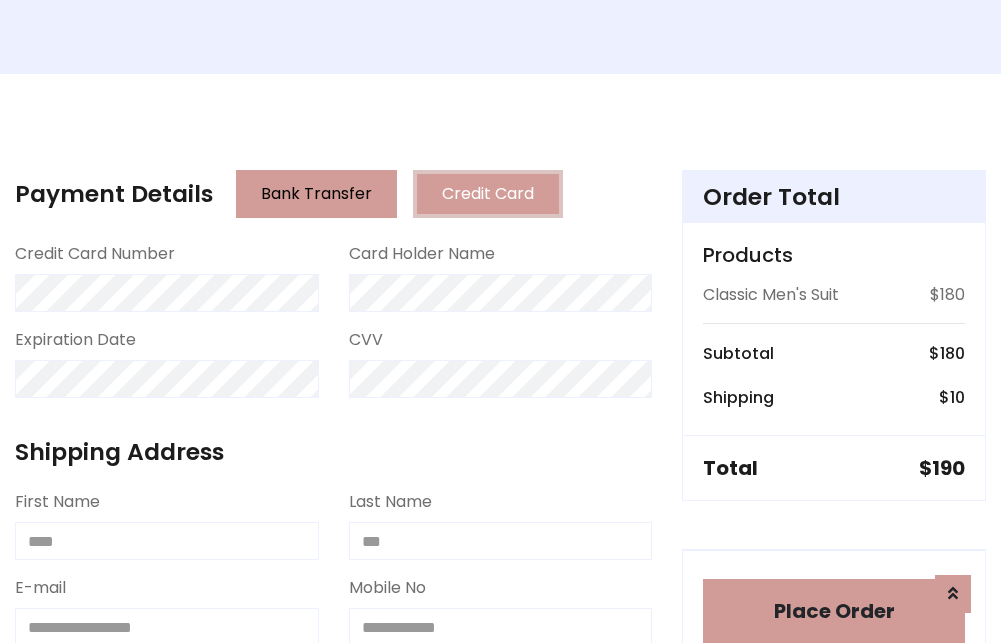 scroll, scrollTop: 1196, scrollLeft: 0, axis: vertical 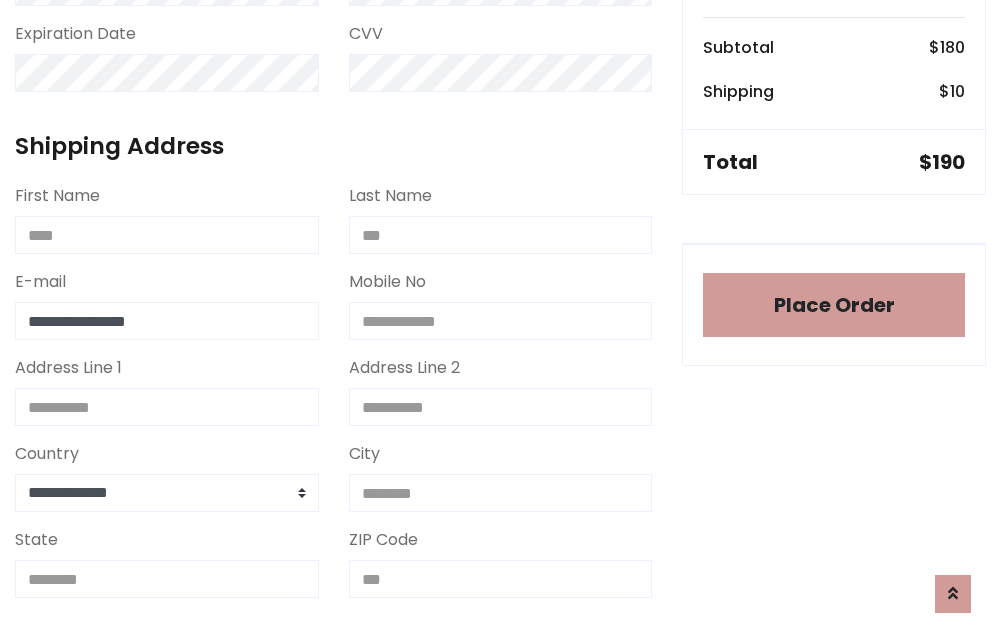 type on "**********" 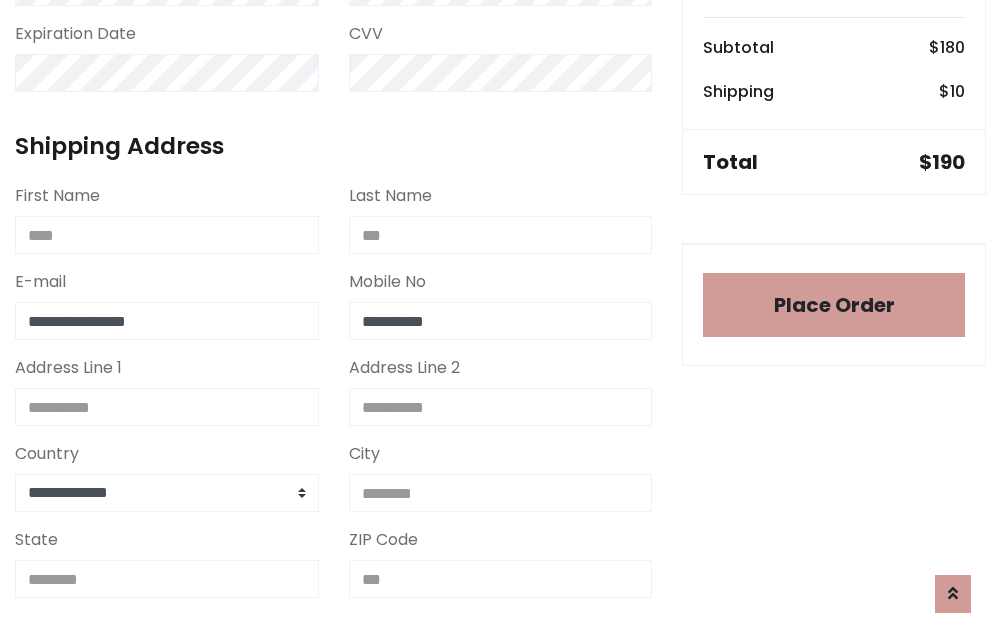 scroll, scrollTop: 573, scrollLeft: 0, axis: vertical 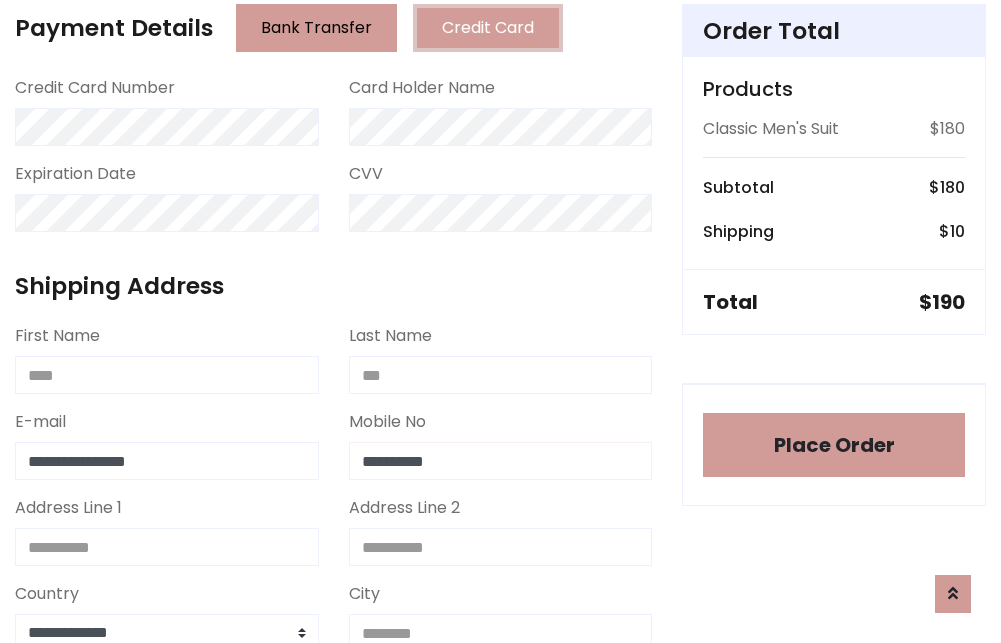 type on "**********" 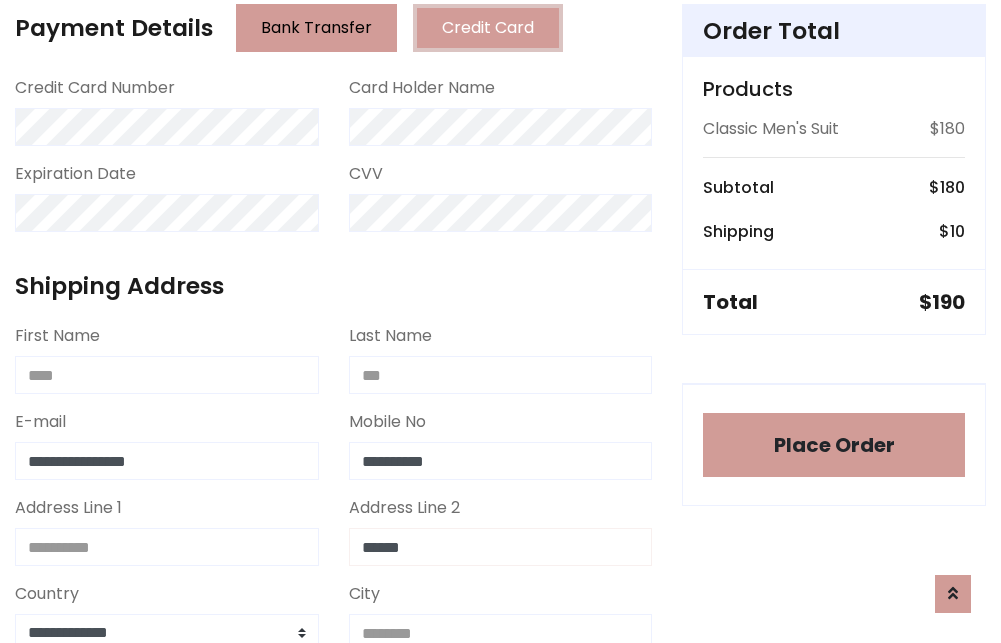 type on "******" 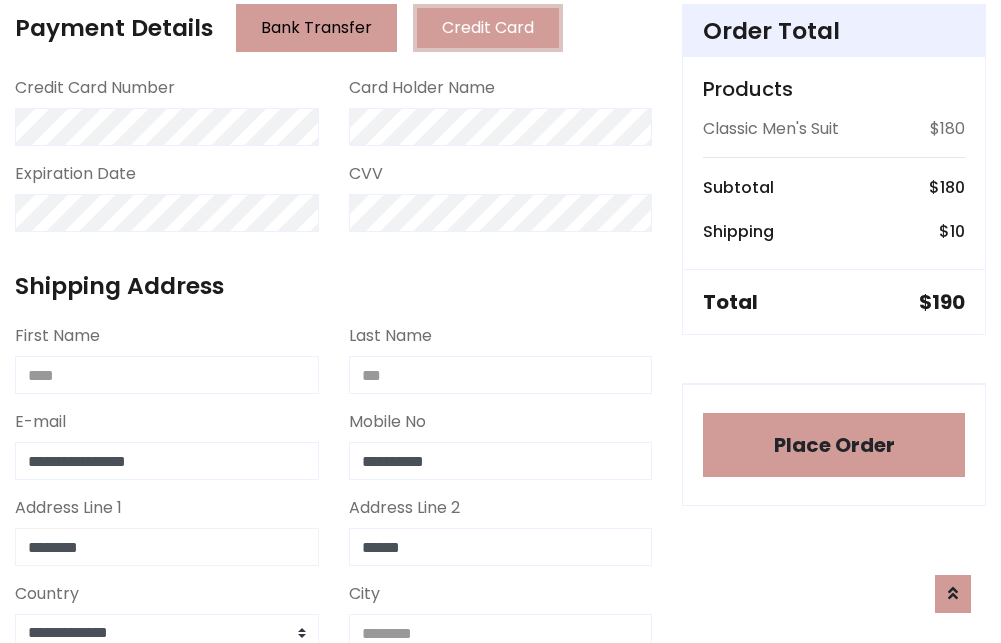 type on "********" 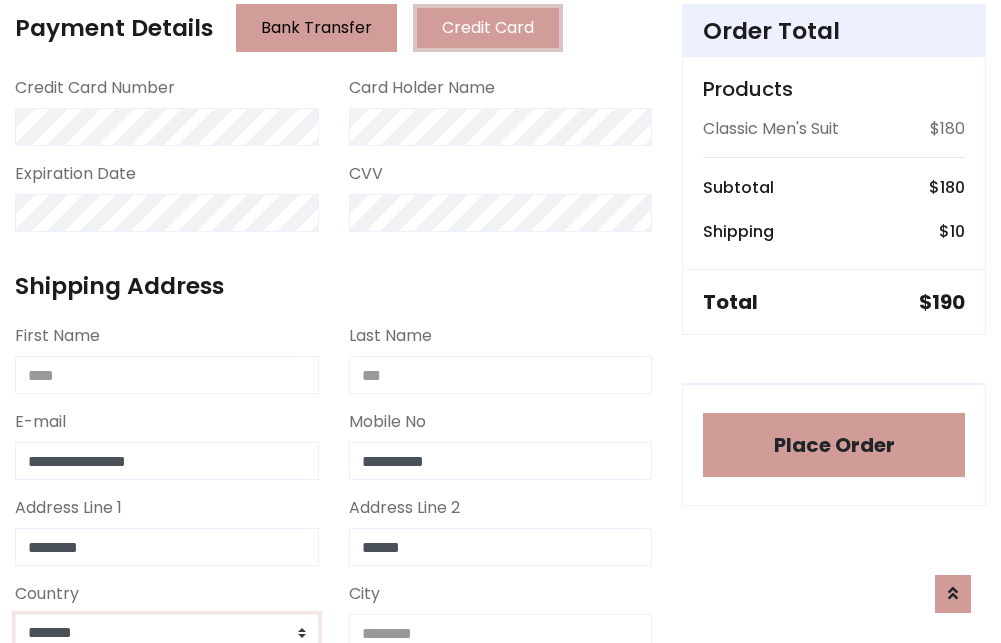 scroll, scrollTop: 583, scrollLeft: 0, axis: vertical 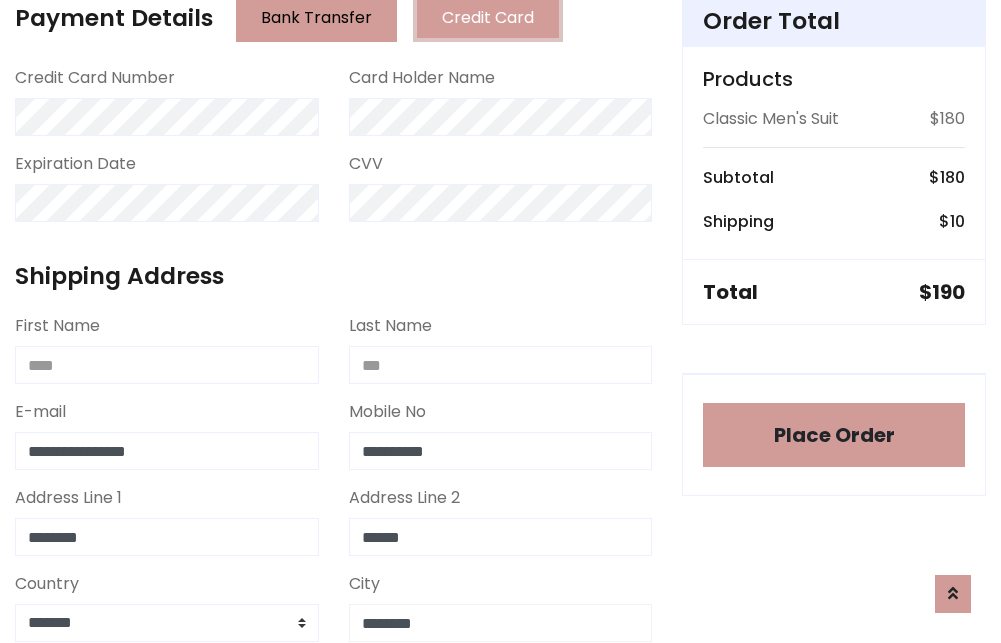 type on "********" 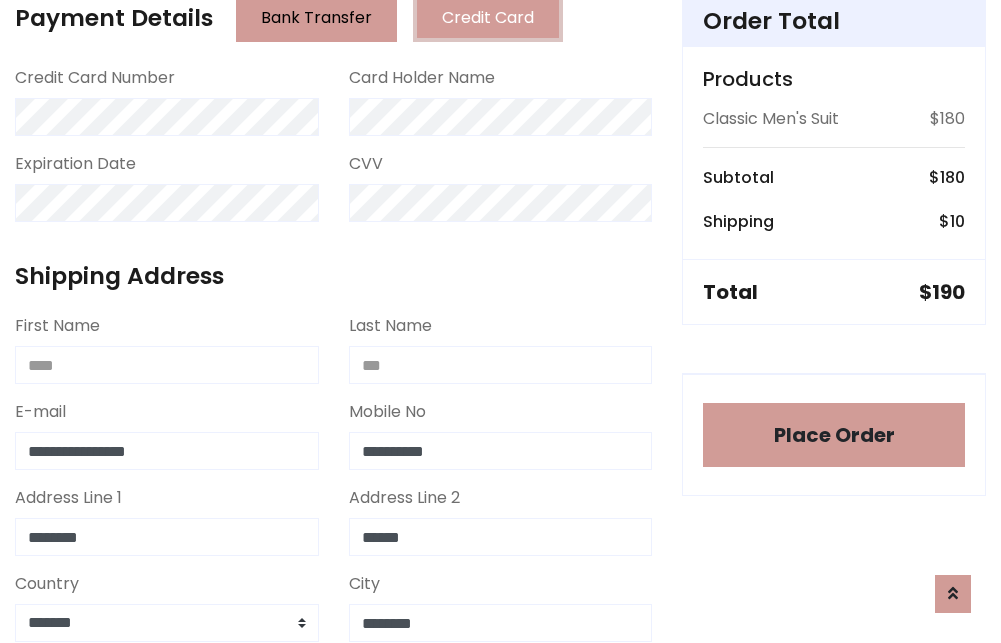 scroll, scrollTop: 971, scrollLeft: 0, axis: vertical 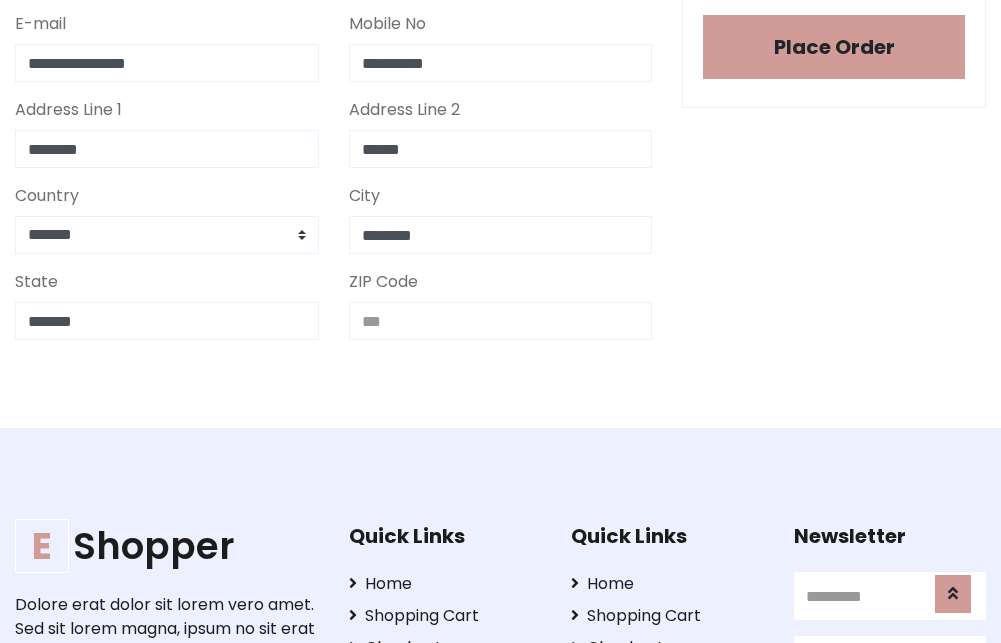 type on "*******" 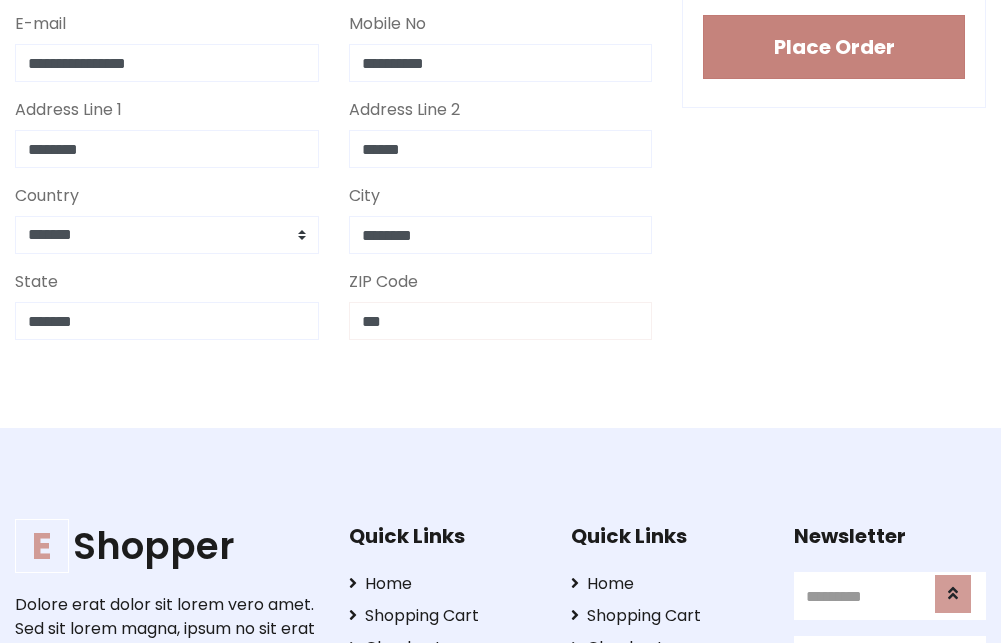 type on "***" 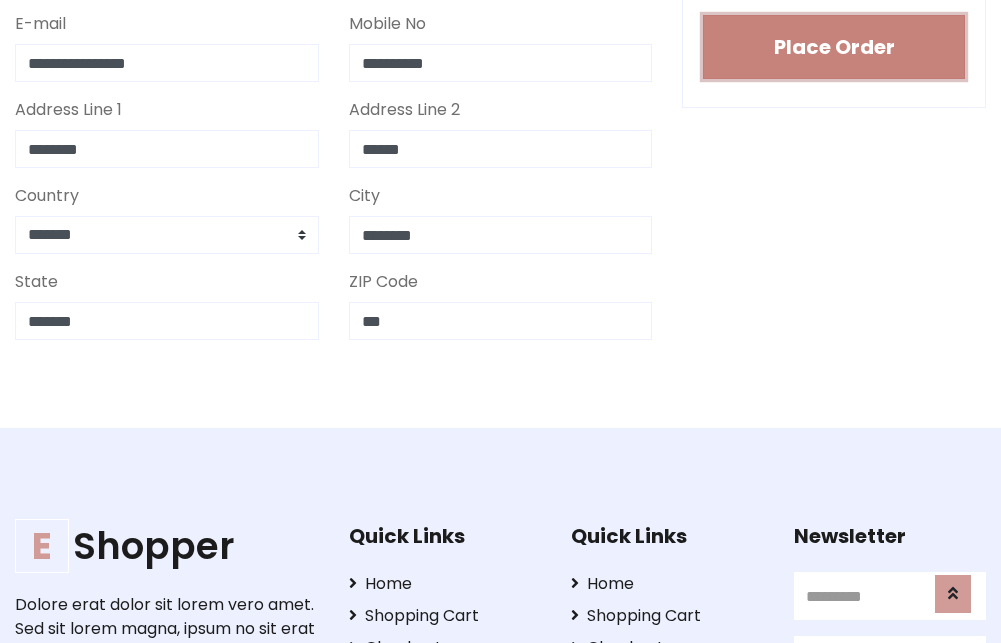 click on "Place Order" at bounding box center (834, 47) 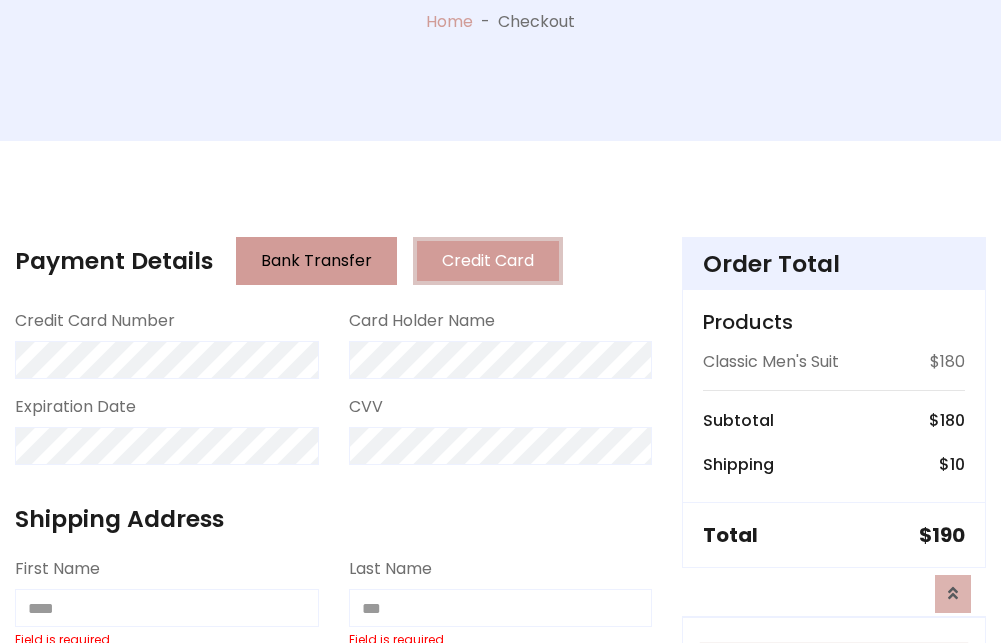 scroll, scrollTop: 0, scrollLeft: 0, axis: both 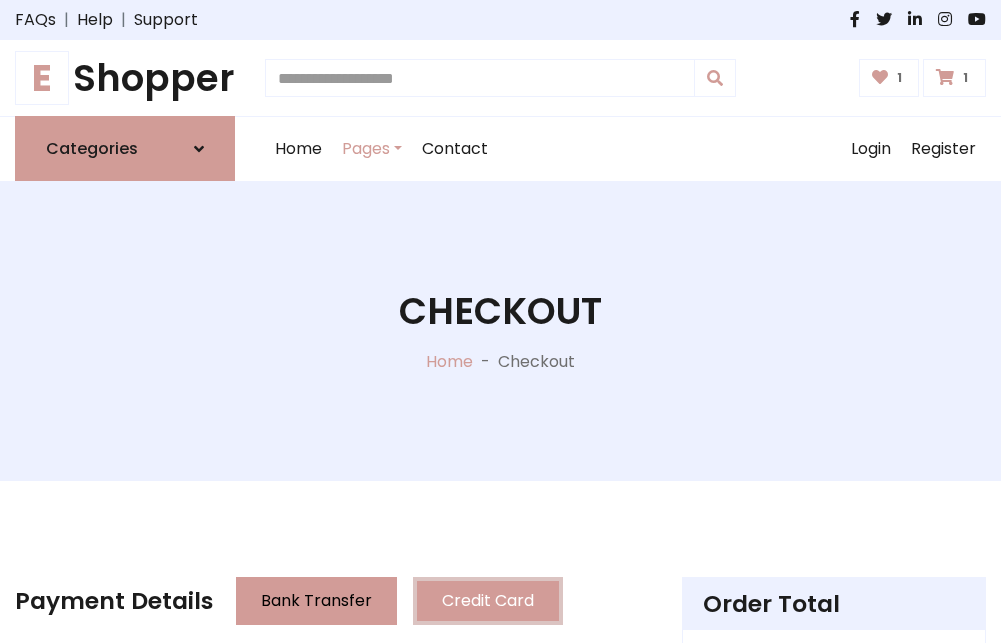 click on "E" at bounding box center (42, 78) 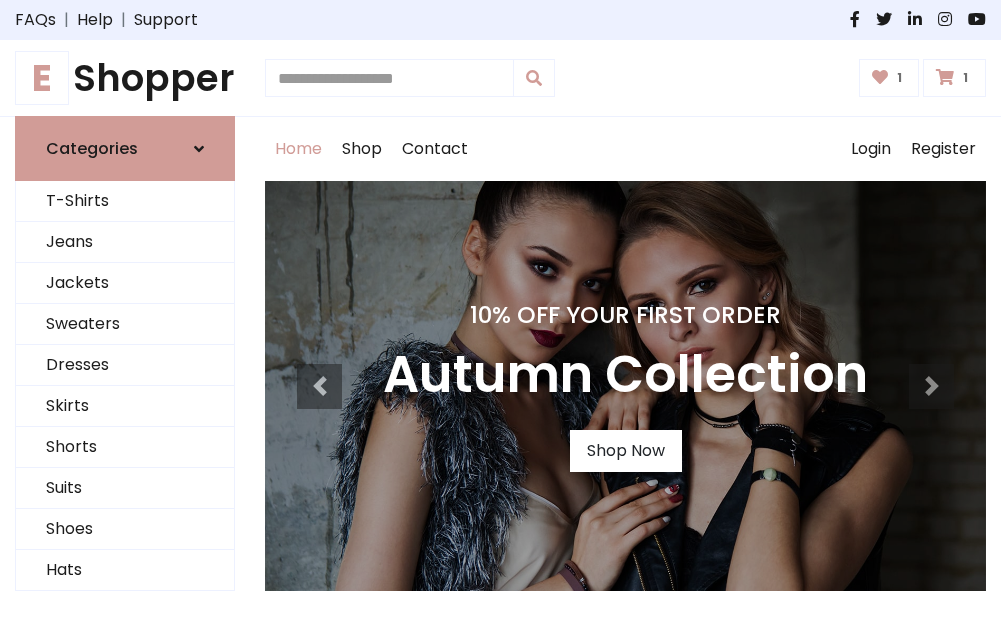 scroll, scrollTop: 0, scrollLeft: 0, axis: both 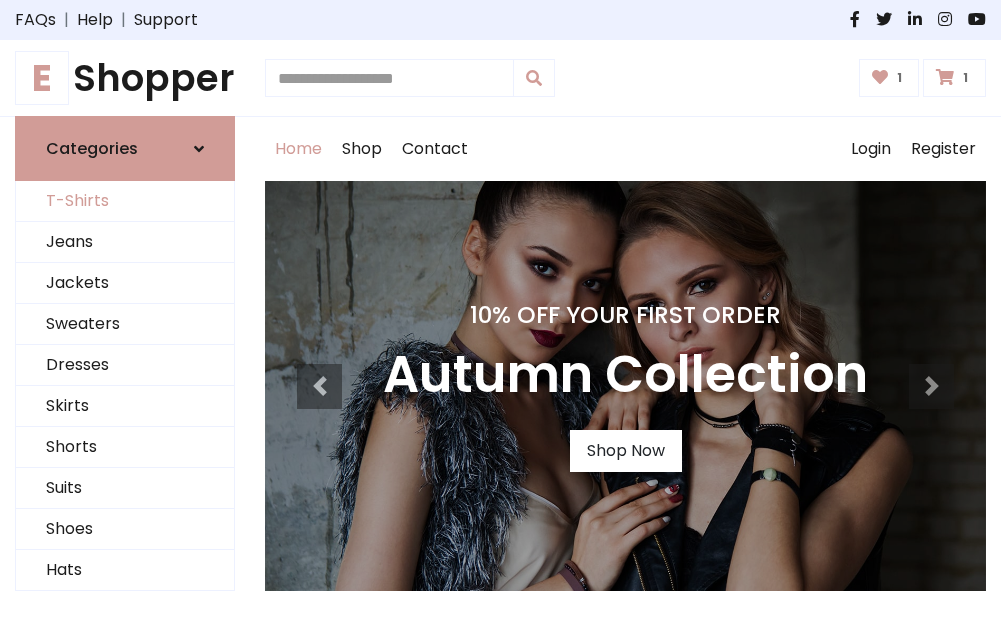 click on "T-Shirts" at bounding box center (125, 201) 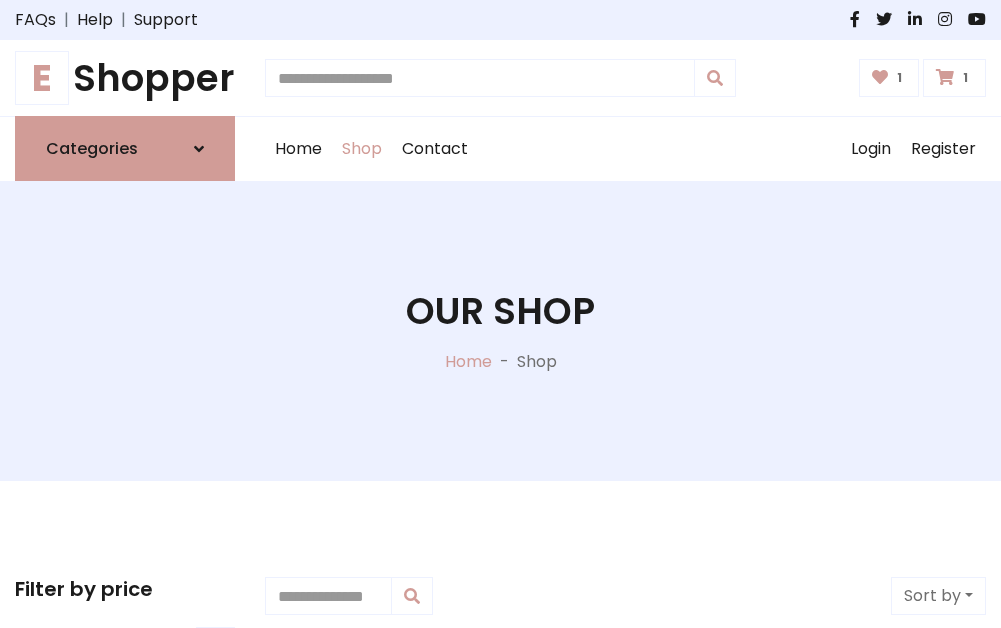 scroll, scrollTop: 0, scrollLeft: 0, axis: both 